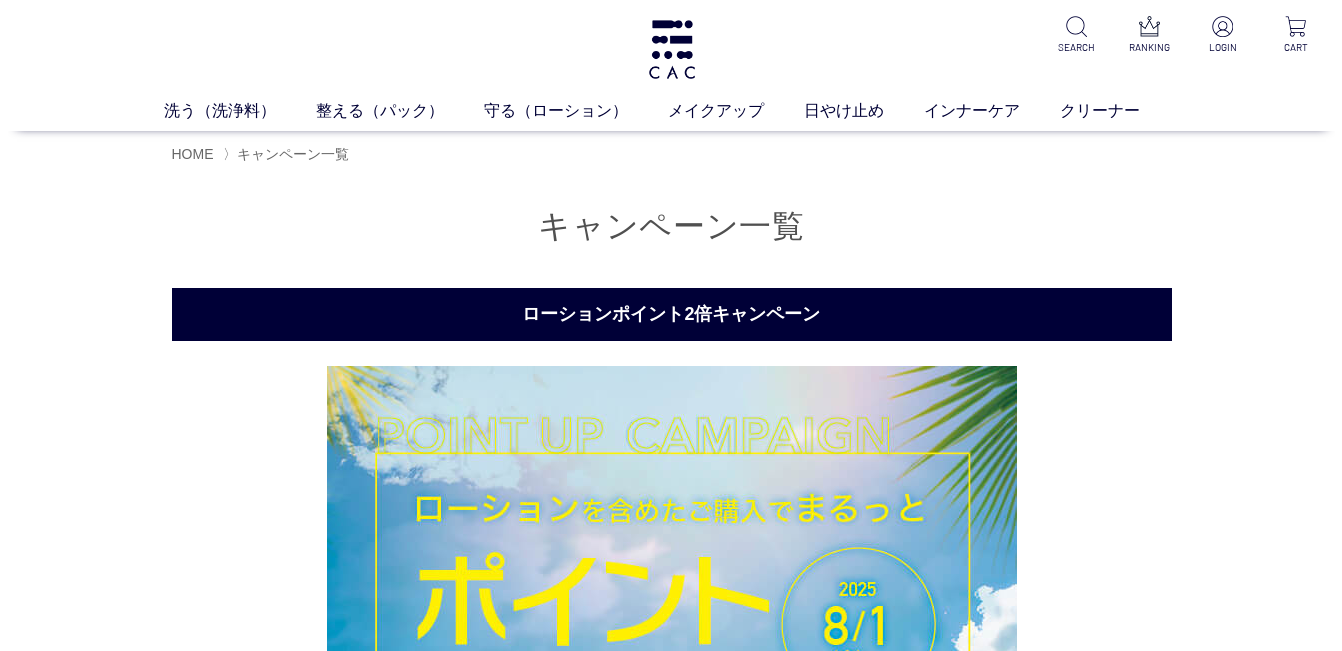 scroll, scrollTop: 0, scrollLeft: 0, axis: both 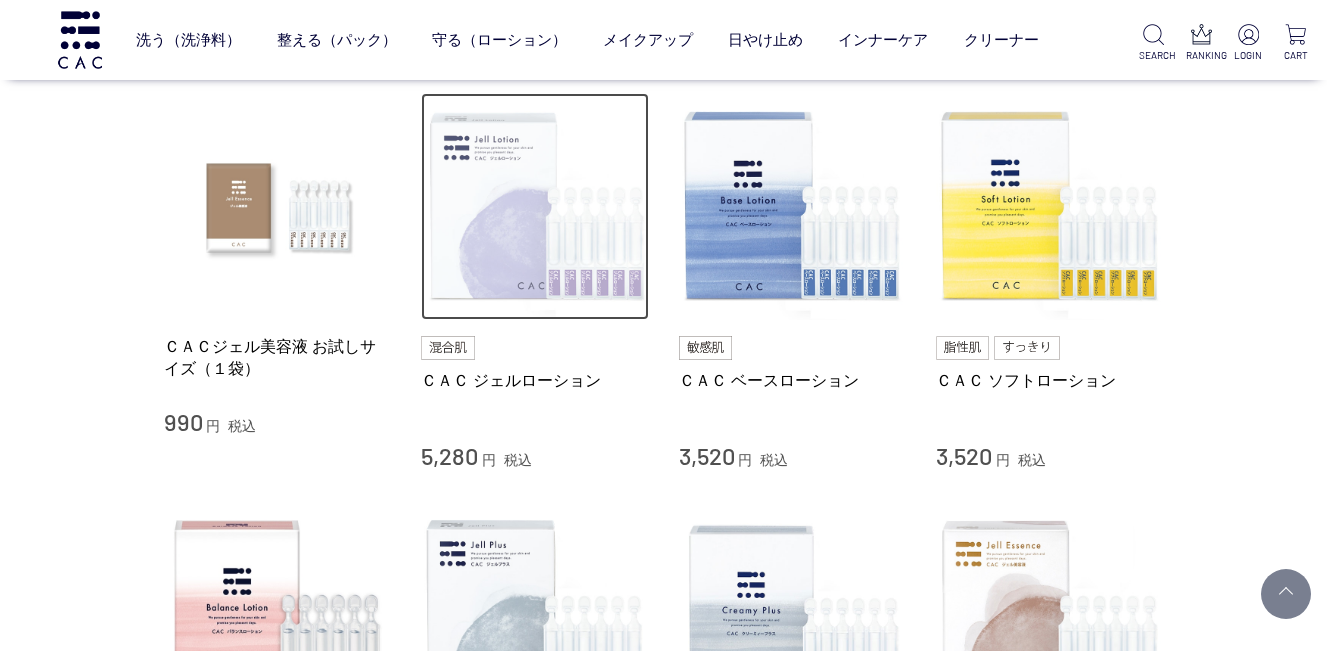 click at bounding box center (535, 207) 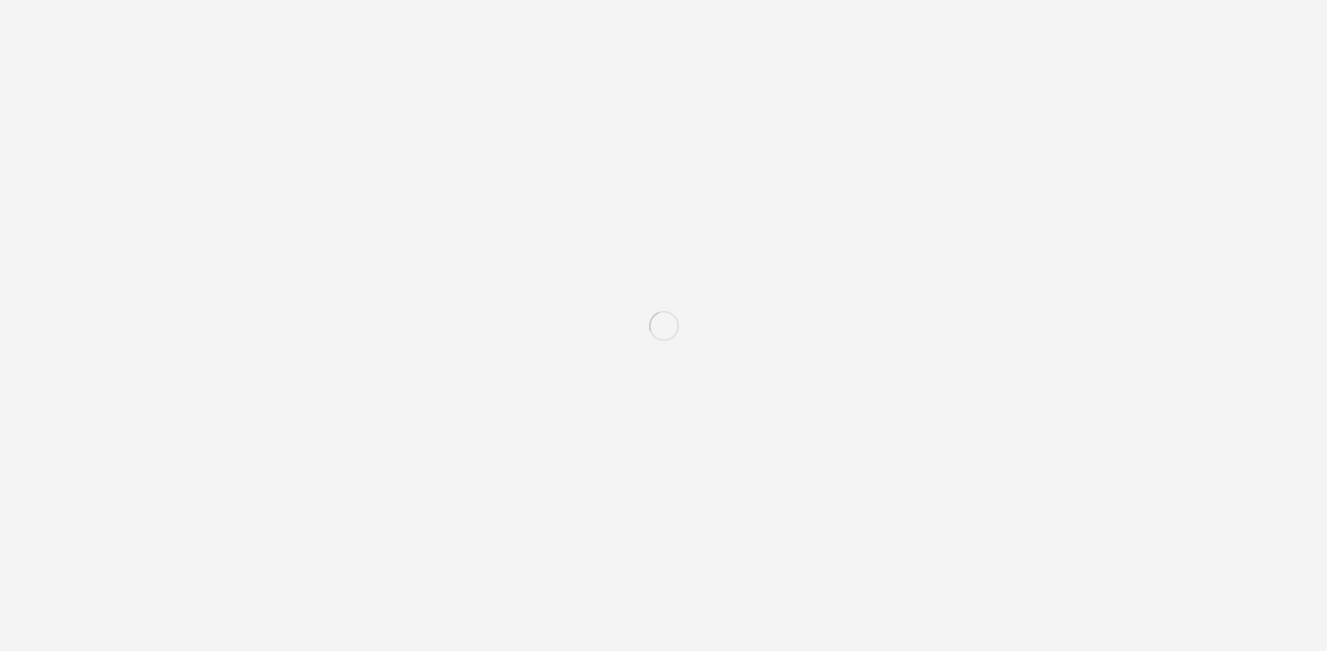 scroll, scrollTop: 0, scrollLeft: 0, axis: both 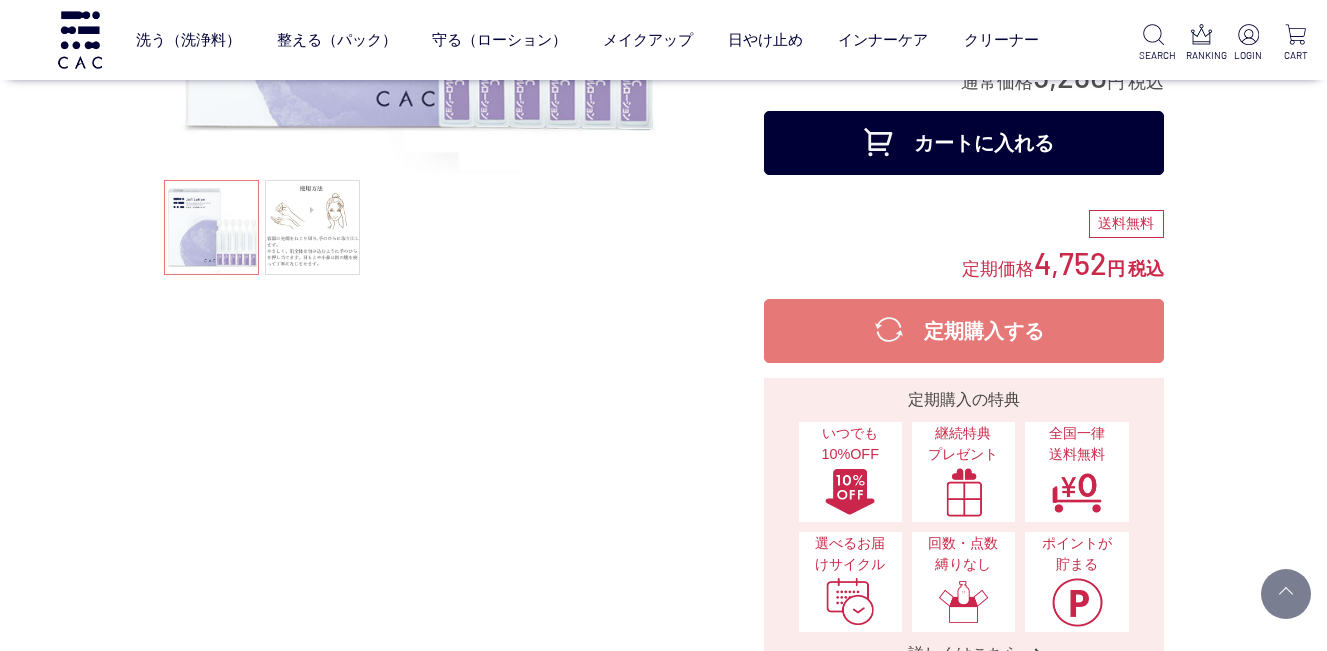 click on "カートに入れる" at bounding box center [964, 143] 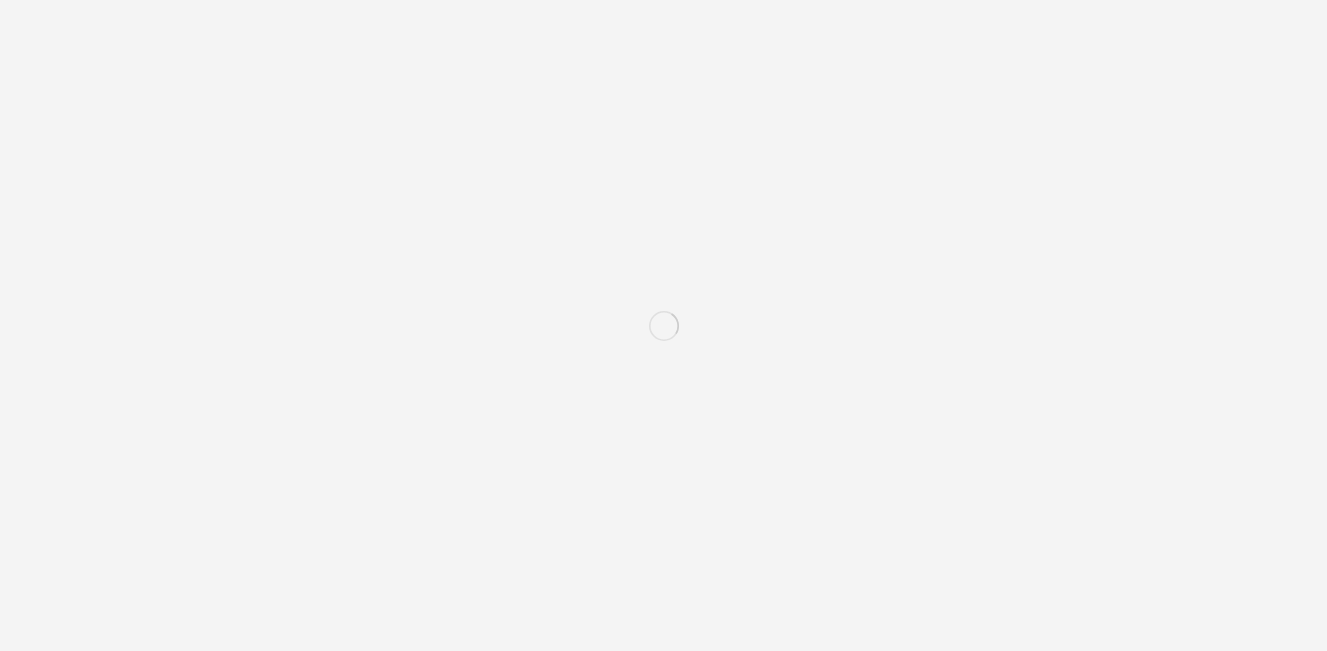 scroll, scrollTop: 0, scrollLeft: 0, axis: both 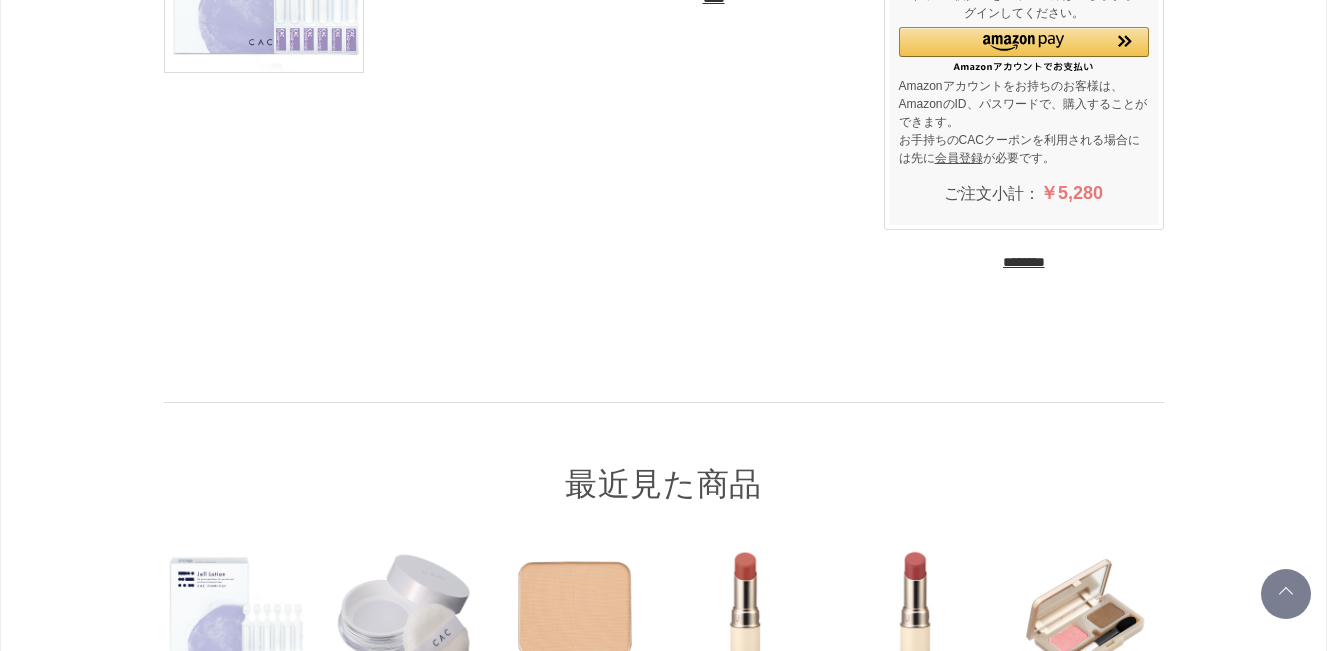 click on "********" at bounding box center (1024, 262) 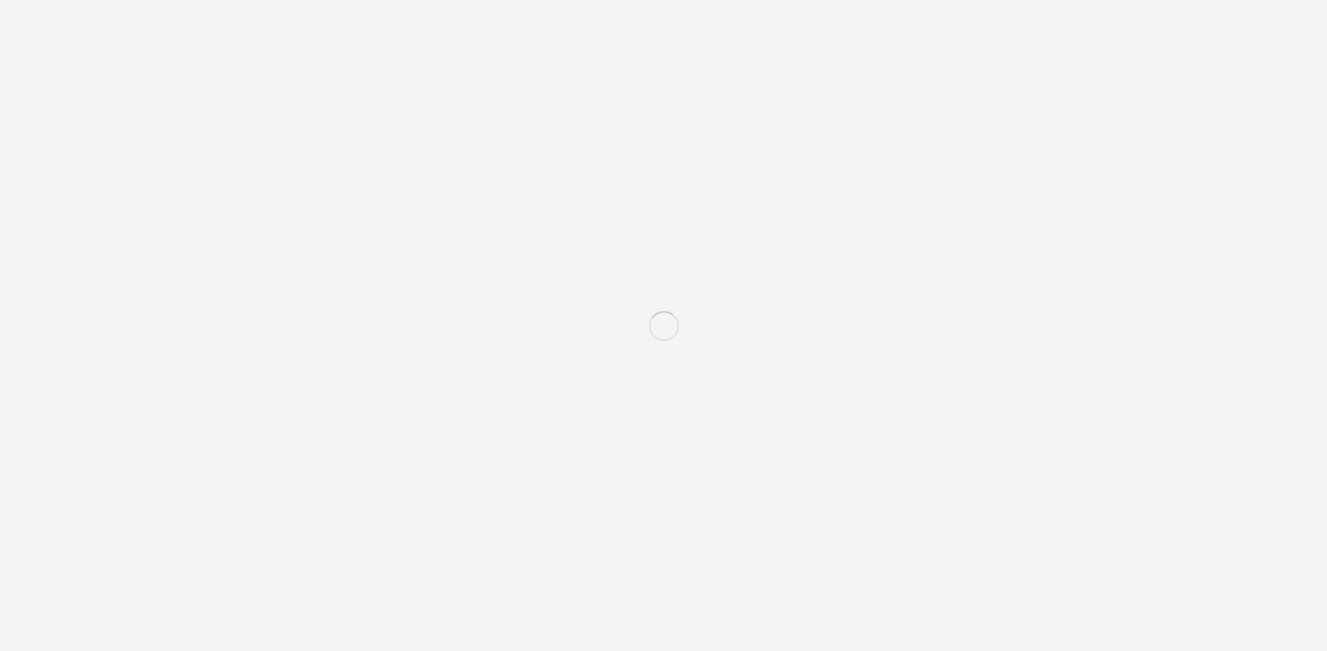 scroll, scrollTop: 0, scrollLeft: 0, axis: both 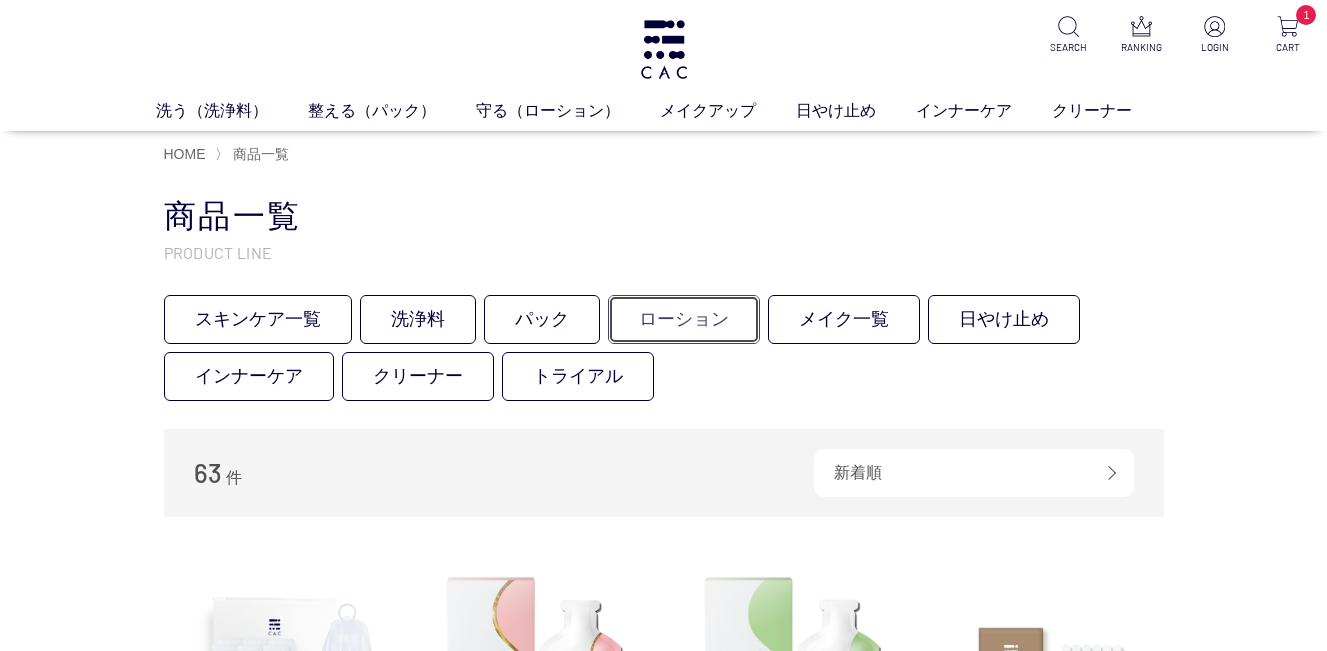 click on "ローション" at bounding box center (684, 319) 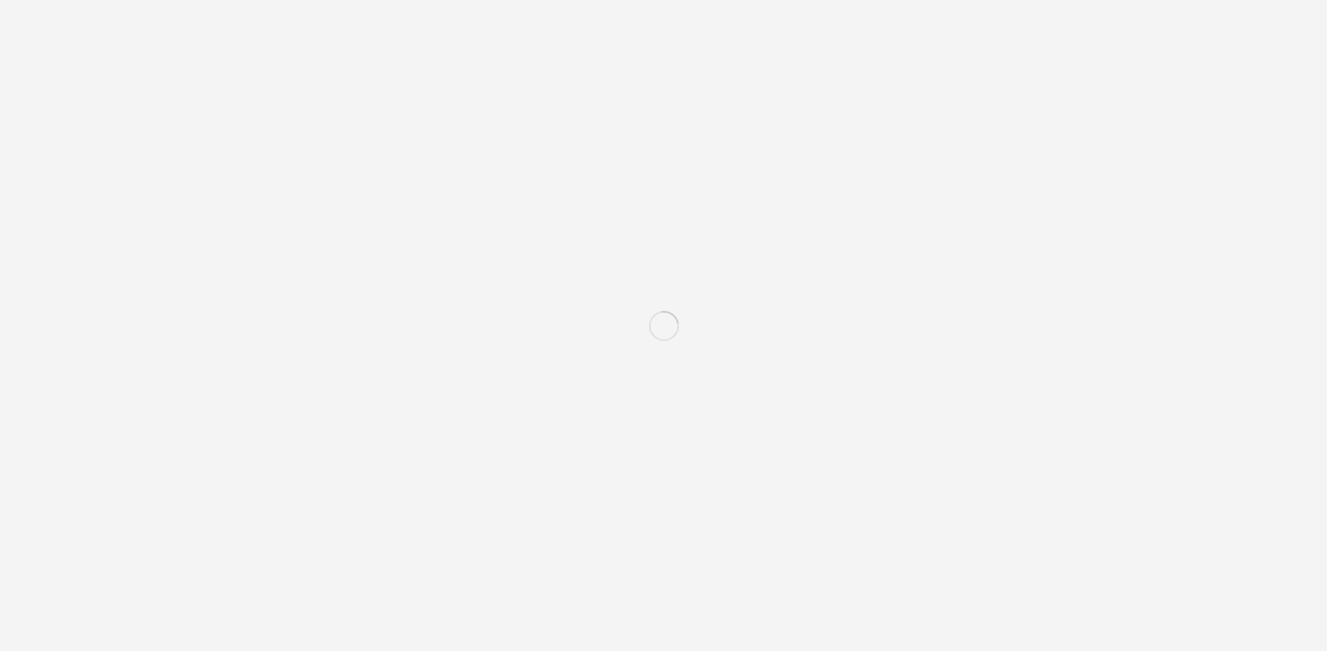 scroll, scrollTop: 0, scrollLeft: 0, axis: both 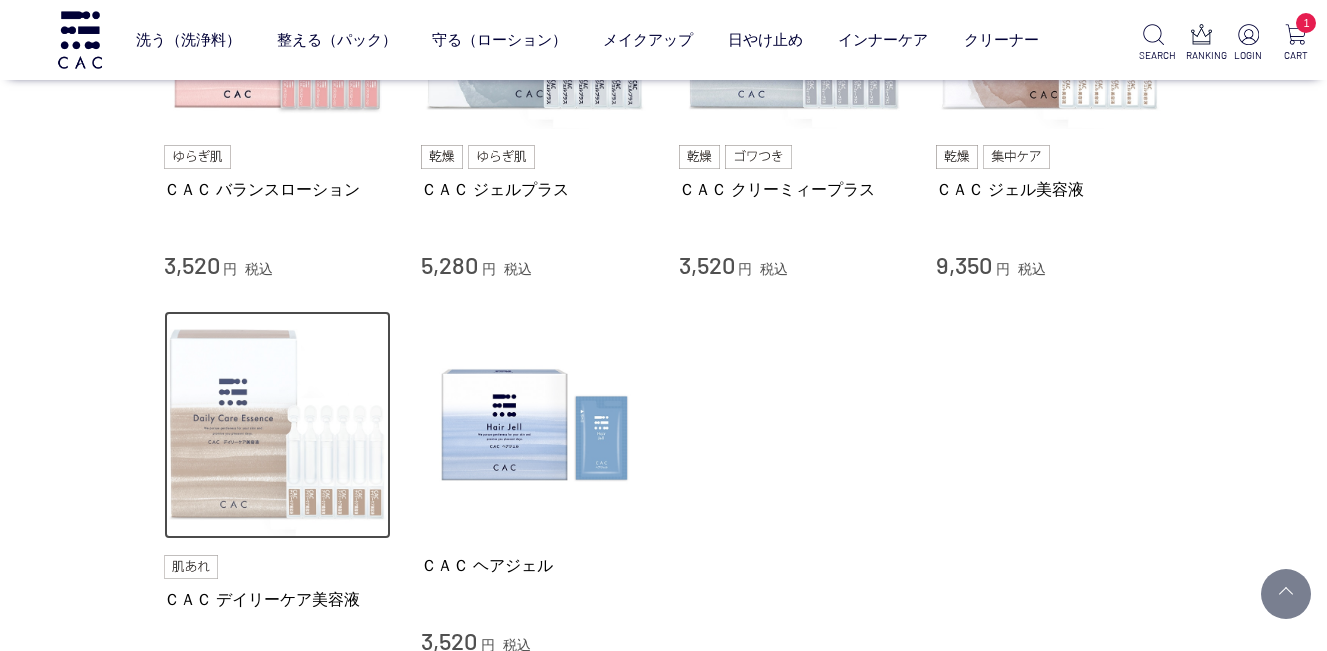 click at bounding box center [278, 425] 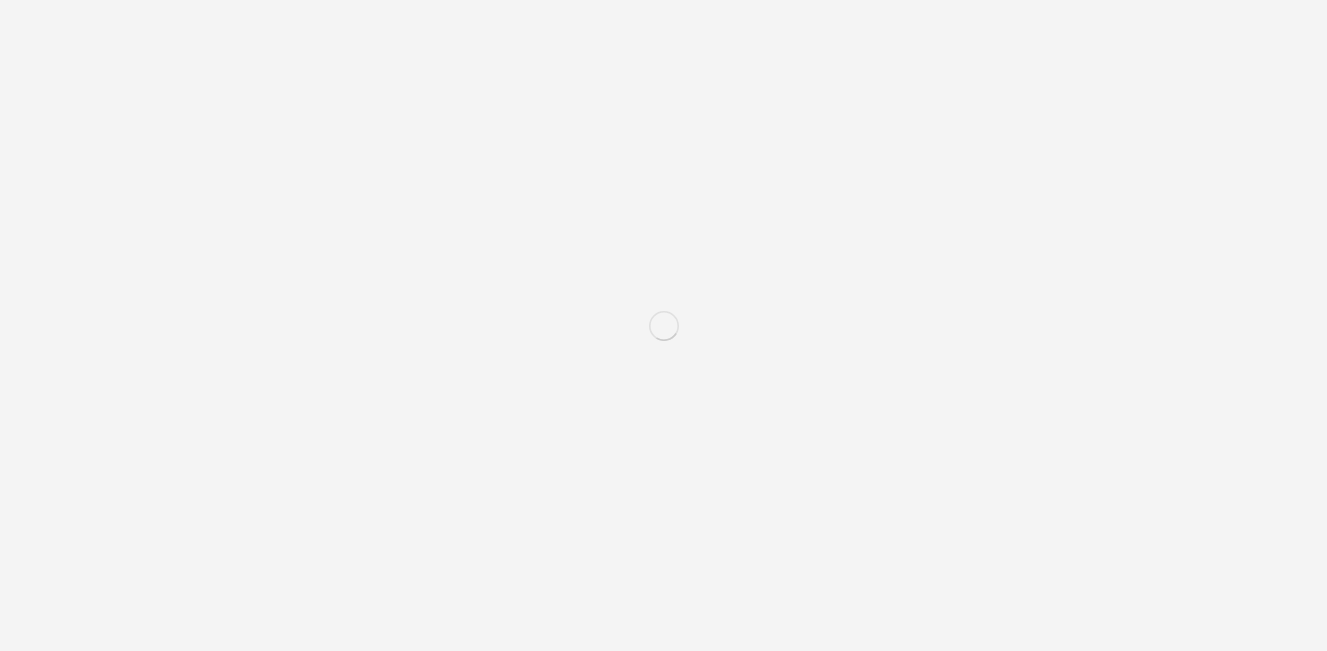 scroll, scrollTop: 0, scrollLeft: 0, axis: both 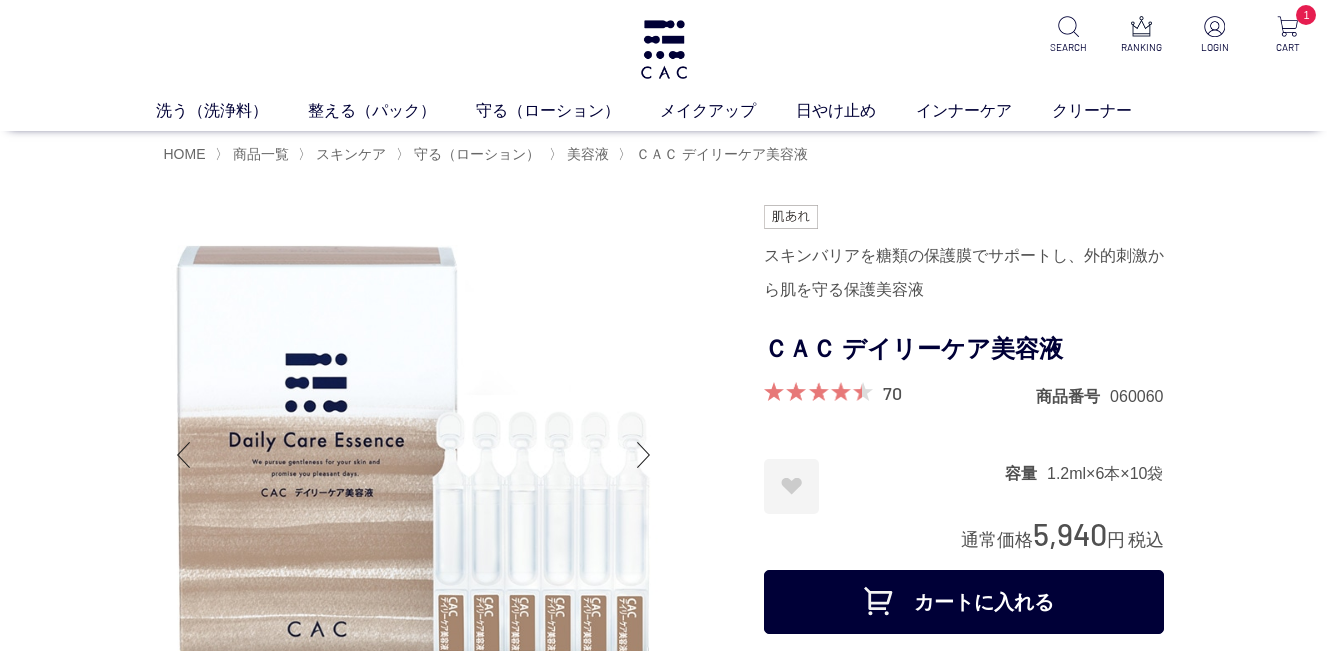 click on "カートに入れる" at bounding box center (964, 602) 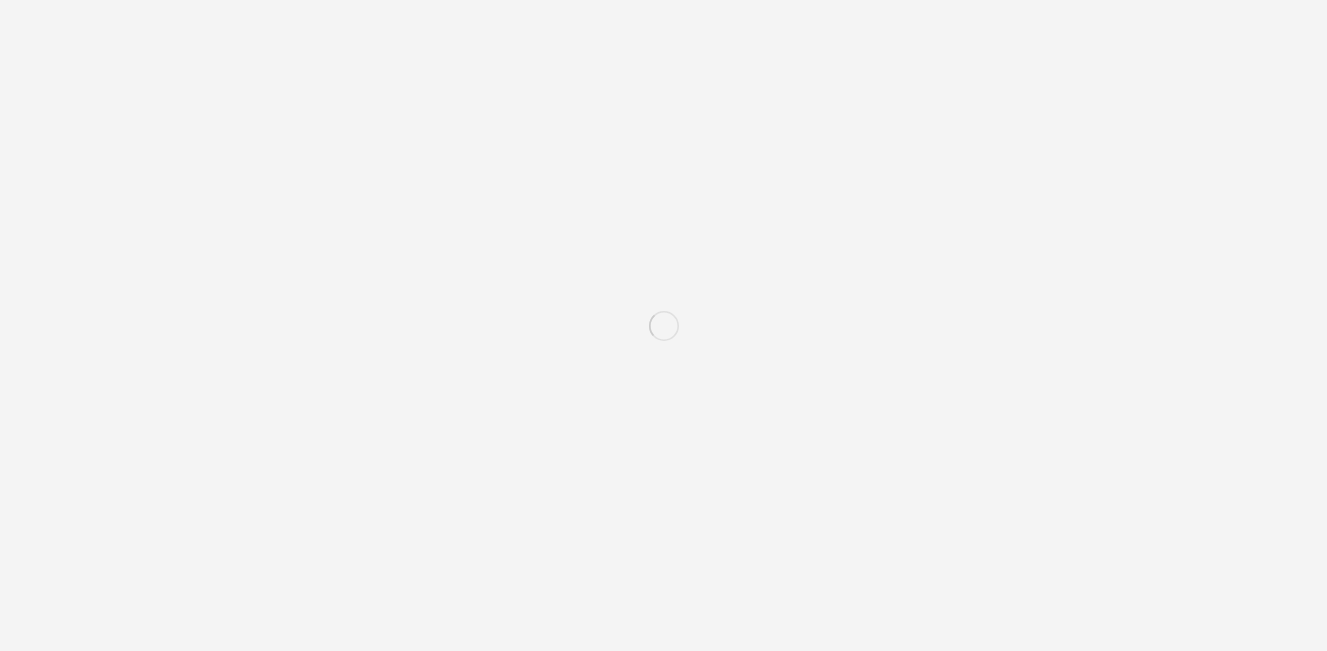 scroll, scrollTop: 0, scrollLeft: 0, axis: both 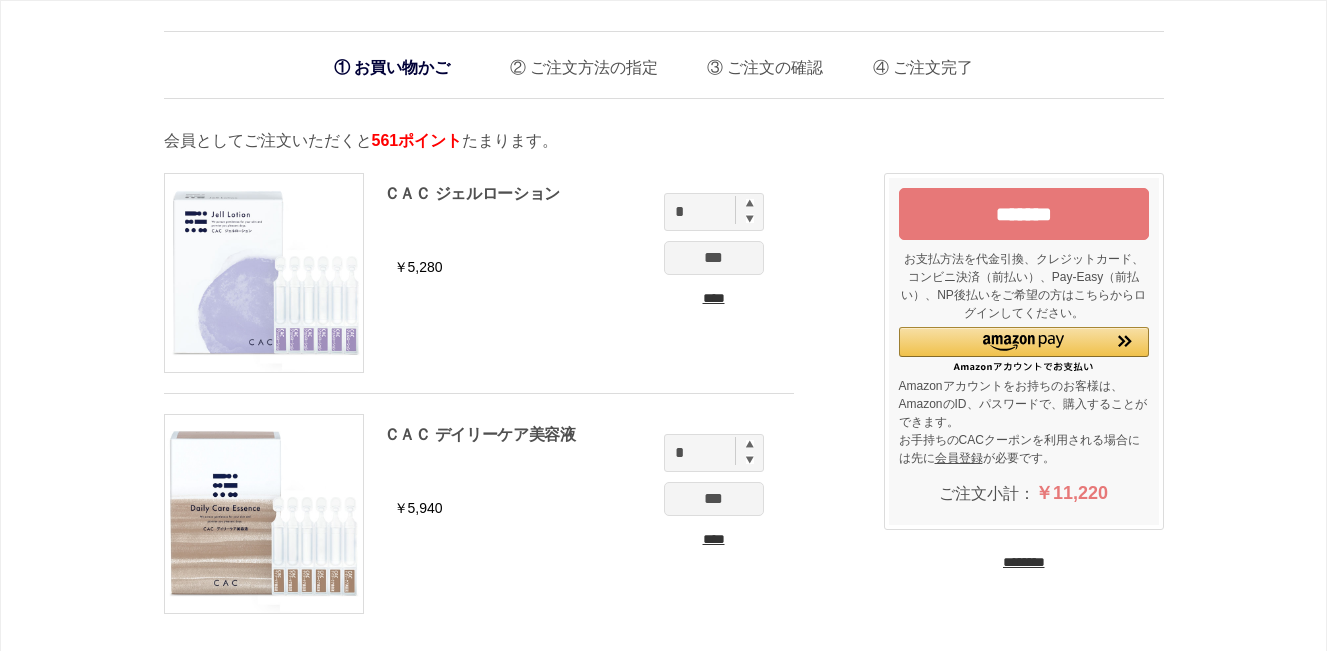 click at bounding box center (750, 444) 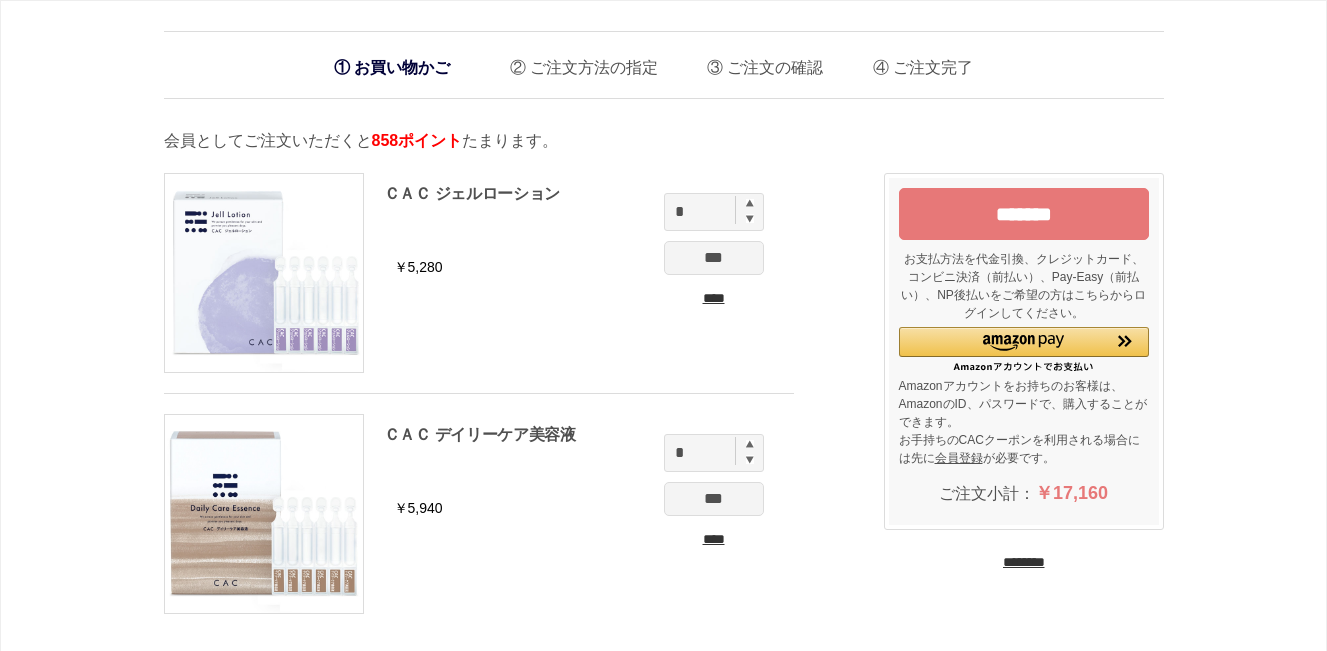 scroll, scrollTop: 0, scrollLeft: 0, axis: both 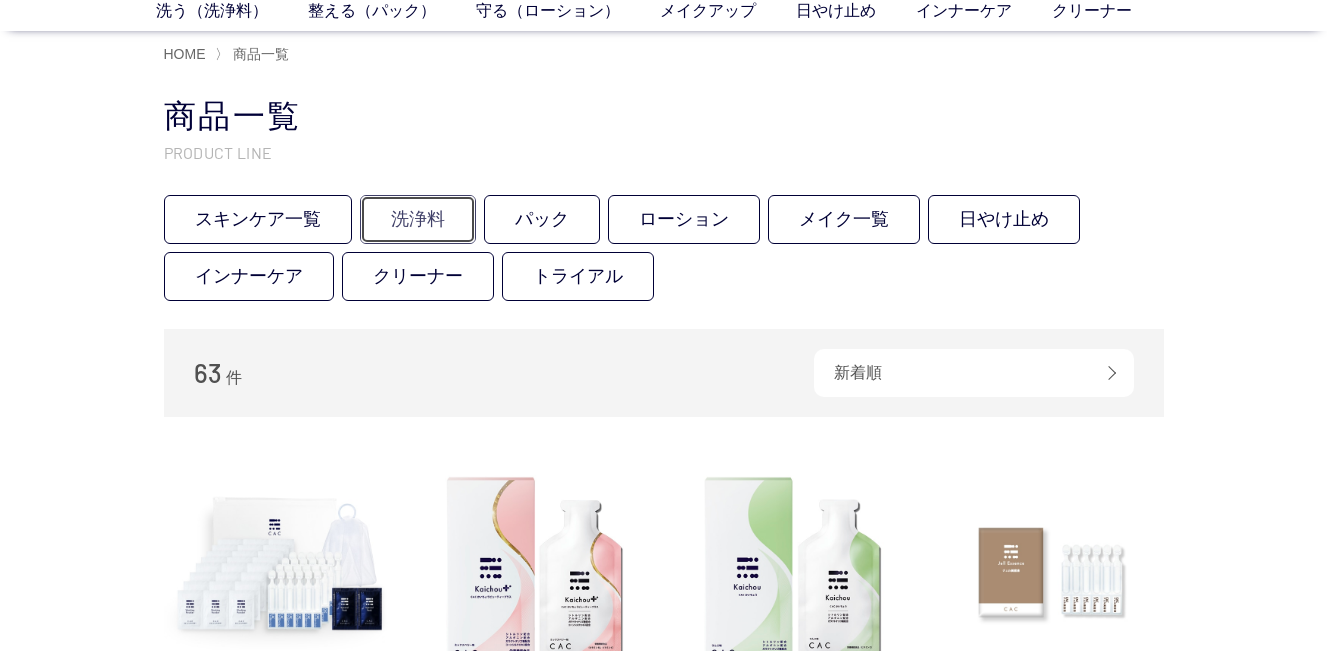 click on "洗浄料" at bounding box center [418, 219] 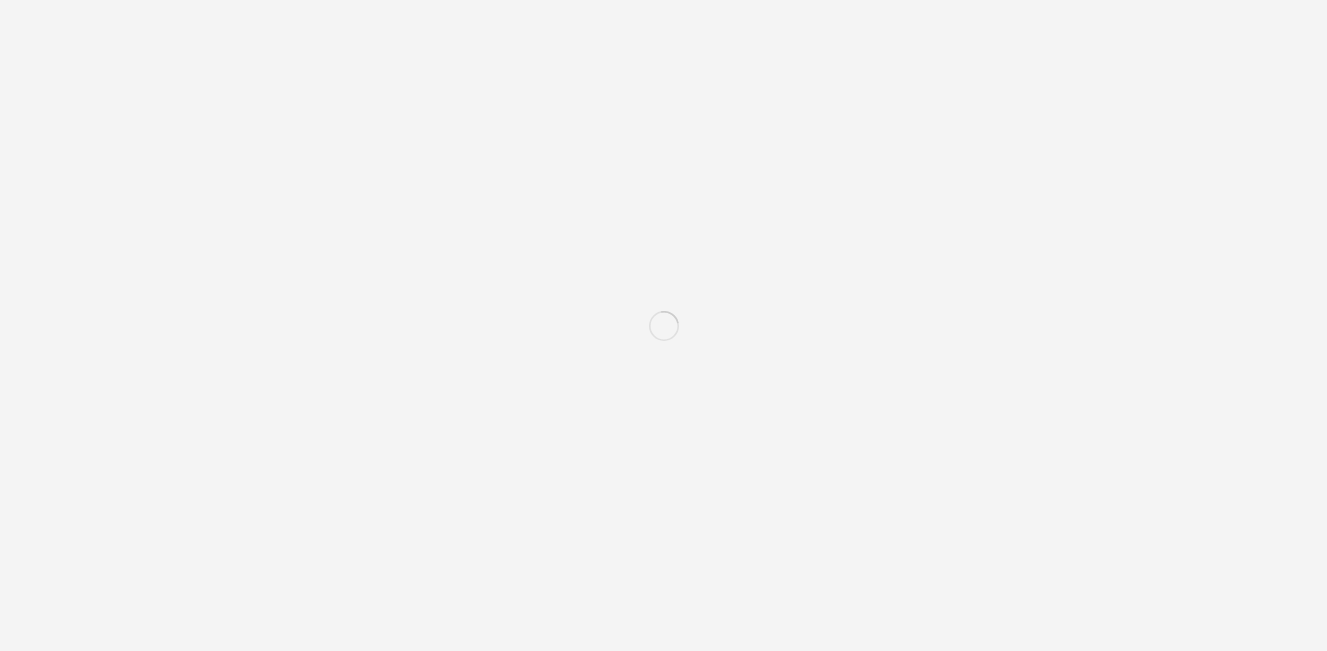 scroll, scrollTop: 0, scrollLeft: 0, axis: both 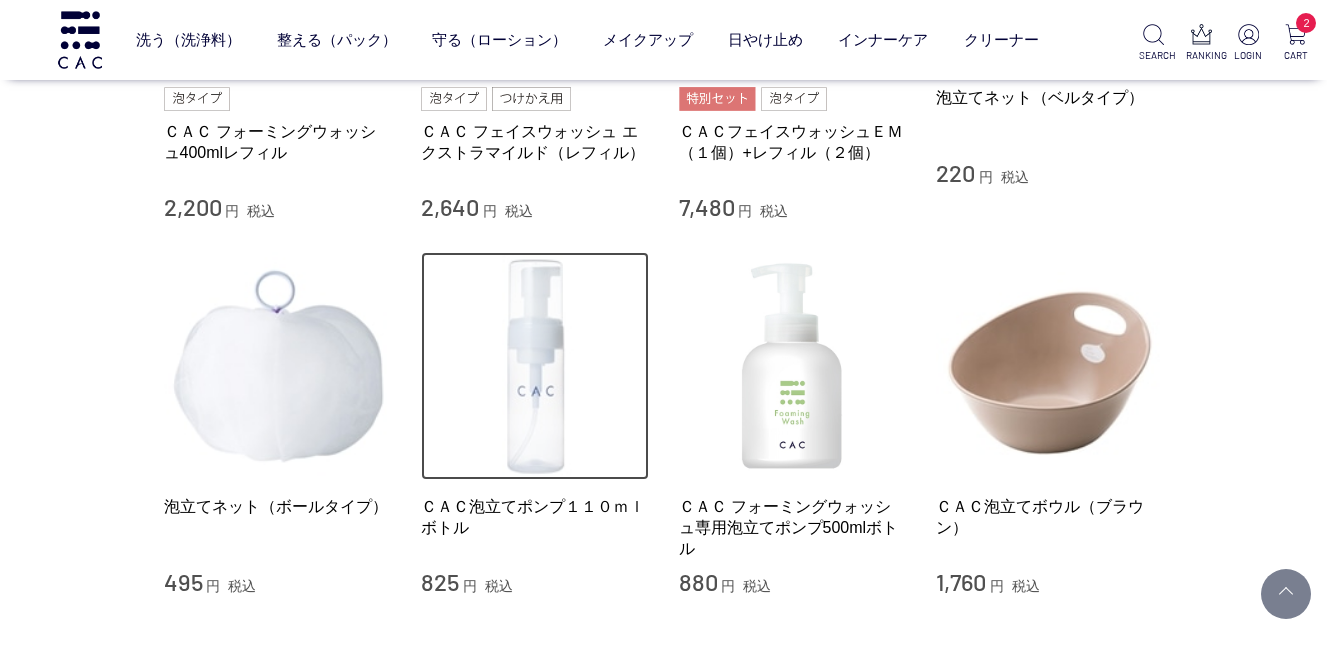 click at bounding box center (535, 366) 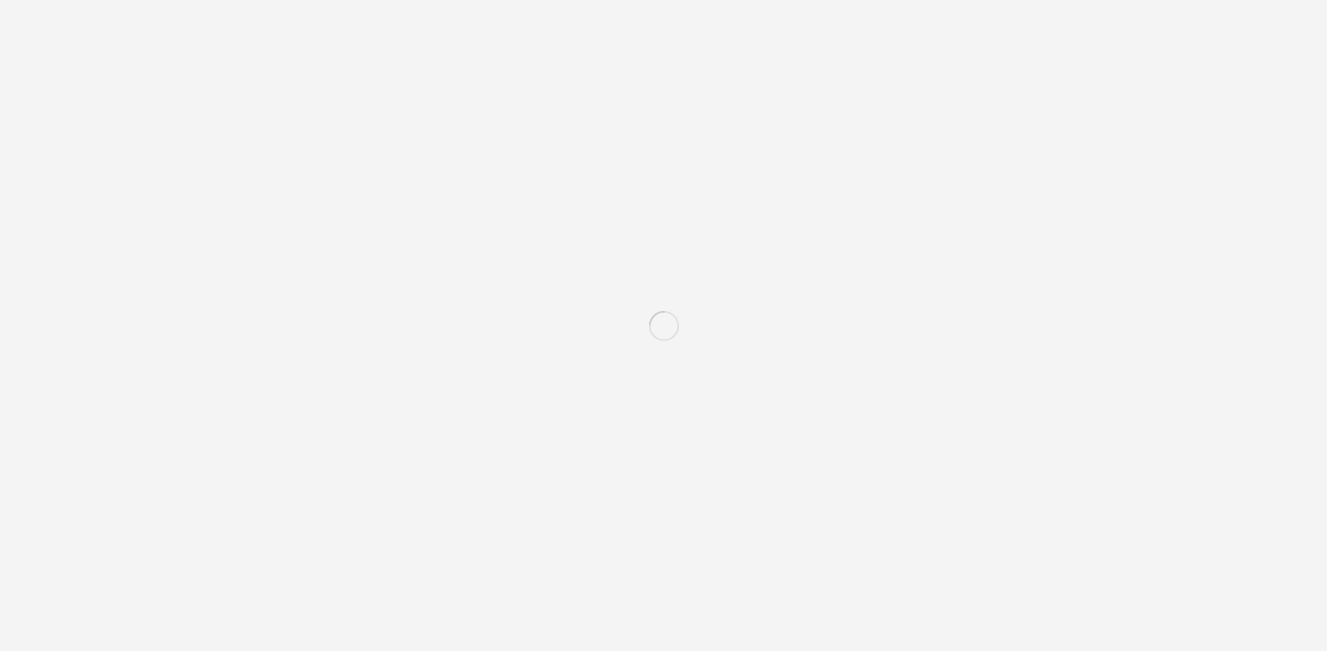 scroll, scrollTop: 0, scrollLeft: 0, axis: both 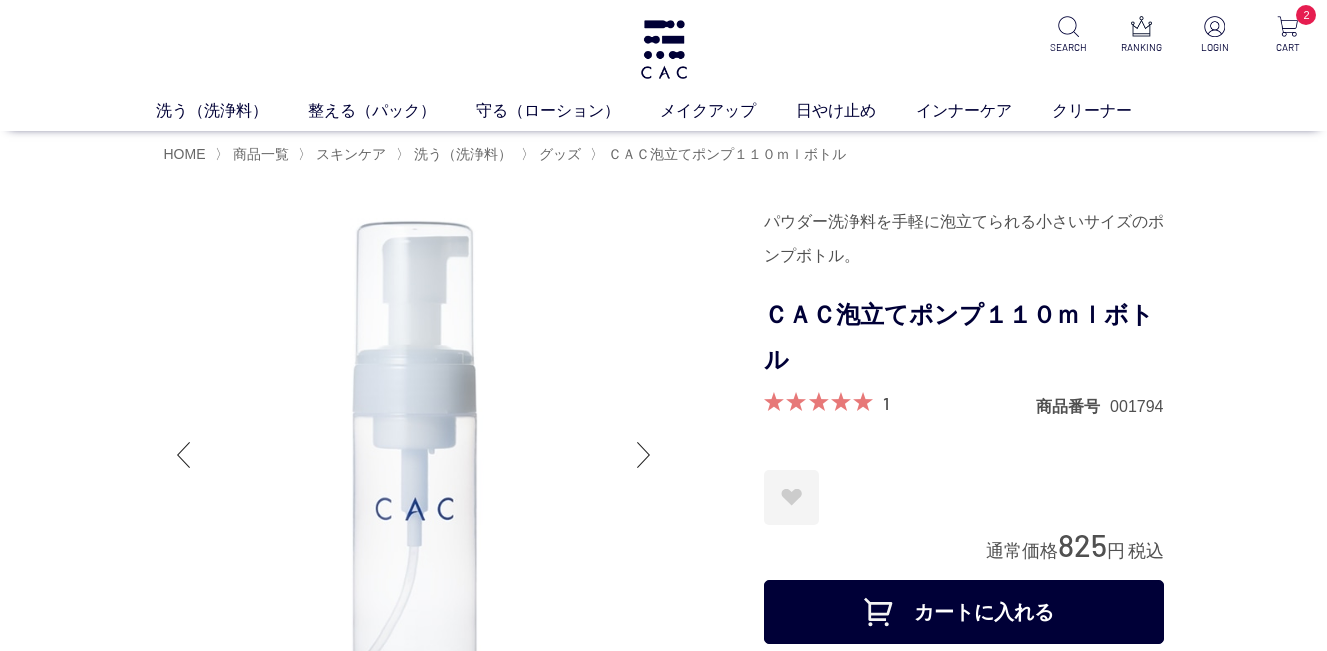 click on "カートに入れる" at bounding box center [964, 612] 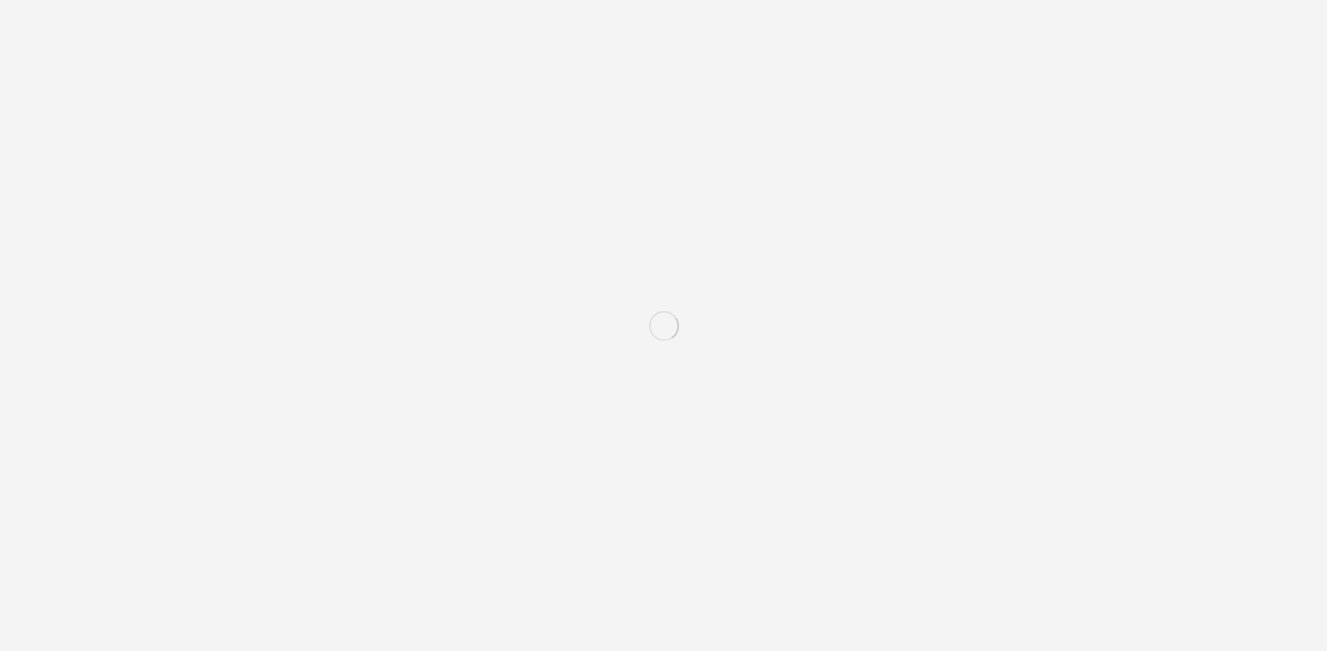 scroll, scrollTop: 0, scrollLeft: 0, axis: both 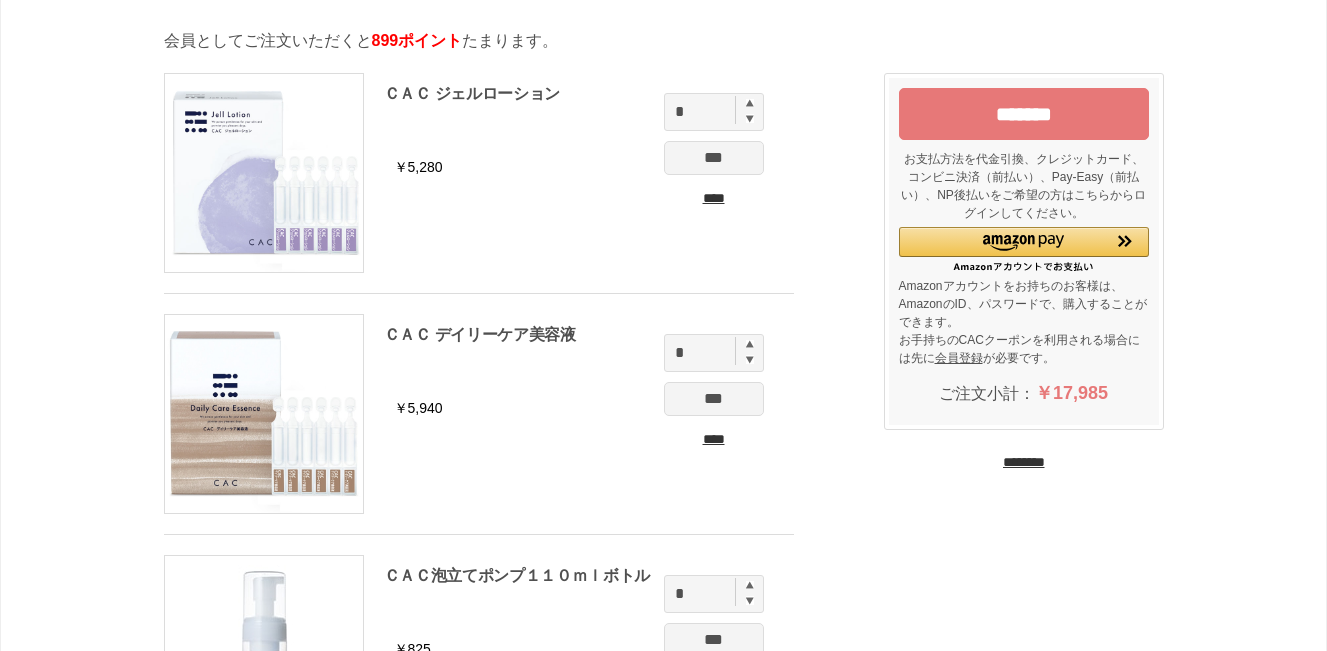 click on "********" at bounding box center [1024, 462] 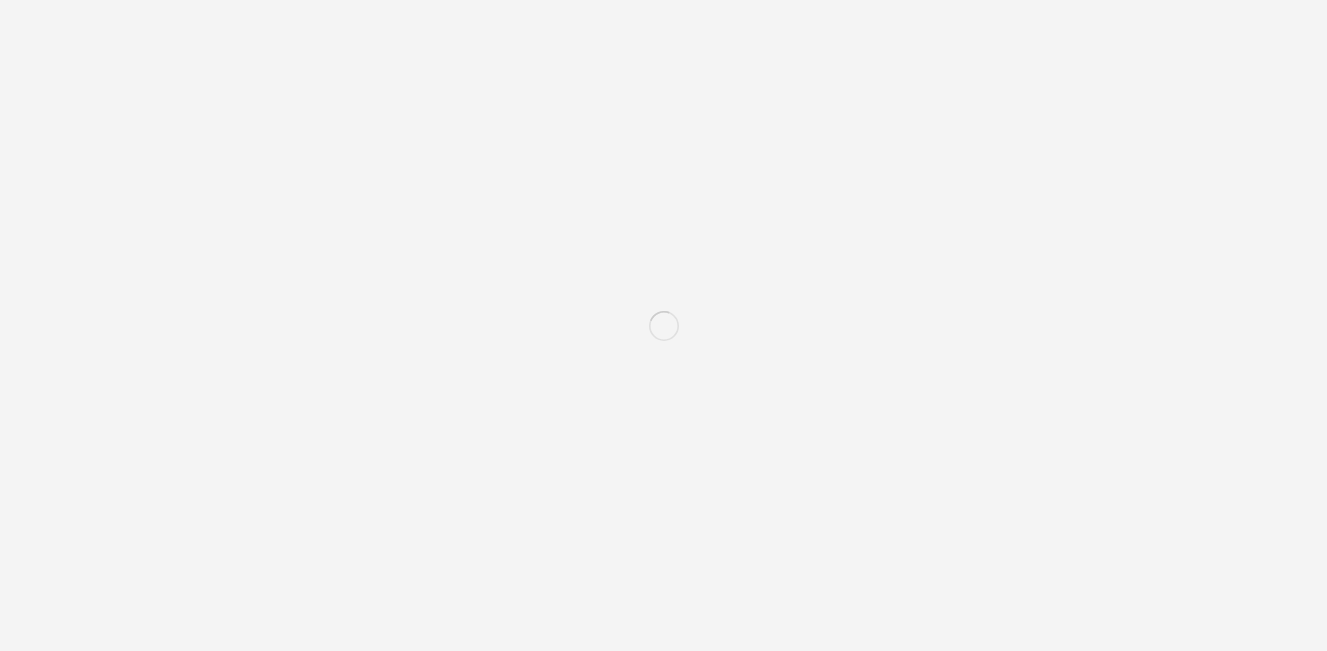 scroll, scrollTop: 0, scrollLeft: 0, axis: both 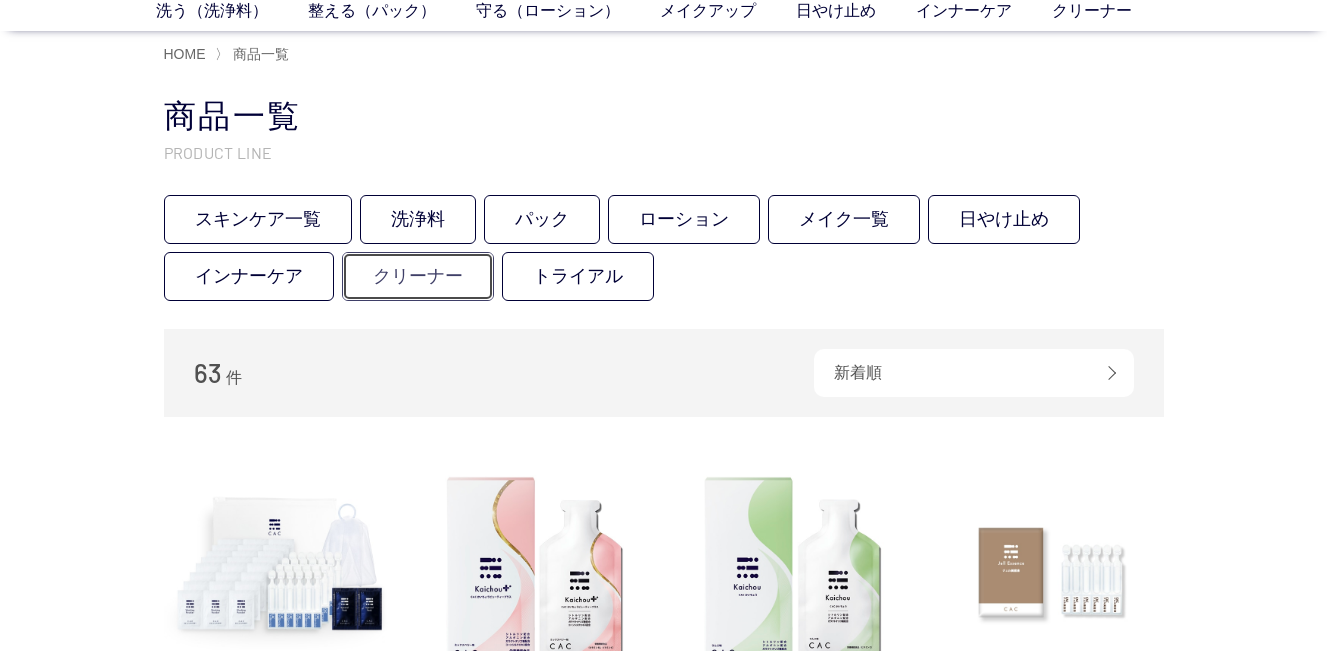 click on "クリーナー" at bounding box center [418, 276] 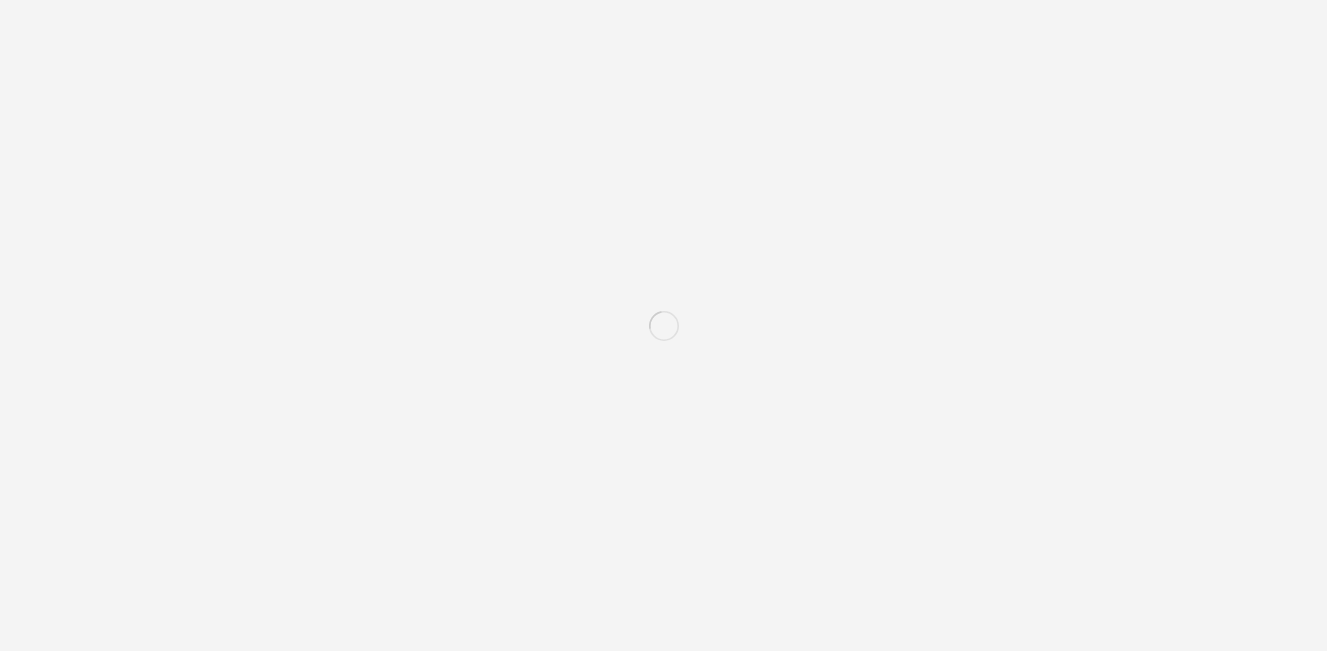 scroll, scrollTop: 0, scrollLeft: 0, axis: both 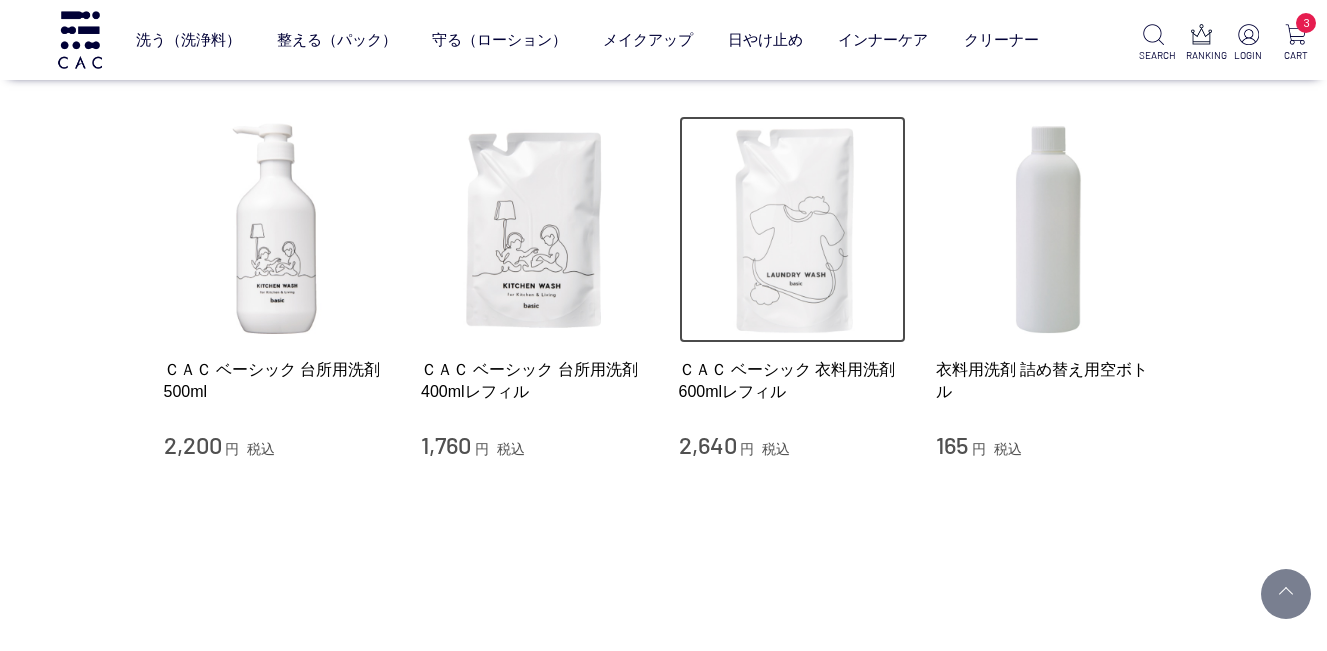 click at bounding box center [793, 230] 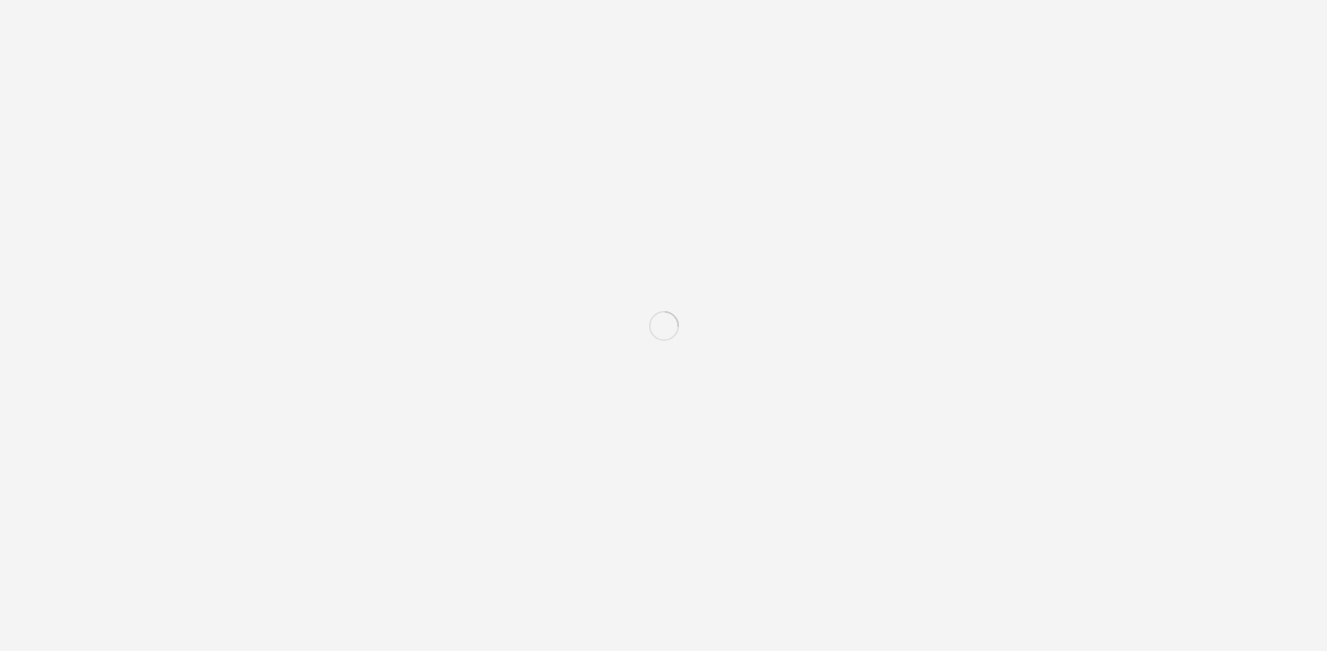 scroll, scrollTop: 0, scrollLeft: 0, axis: both 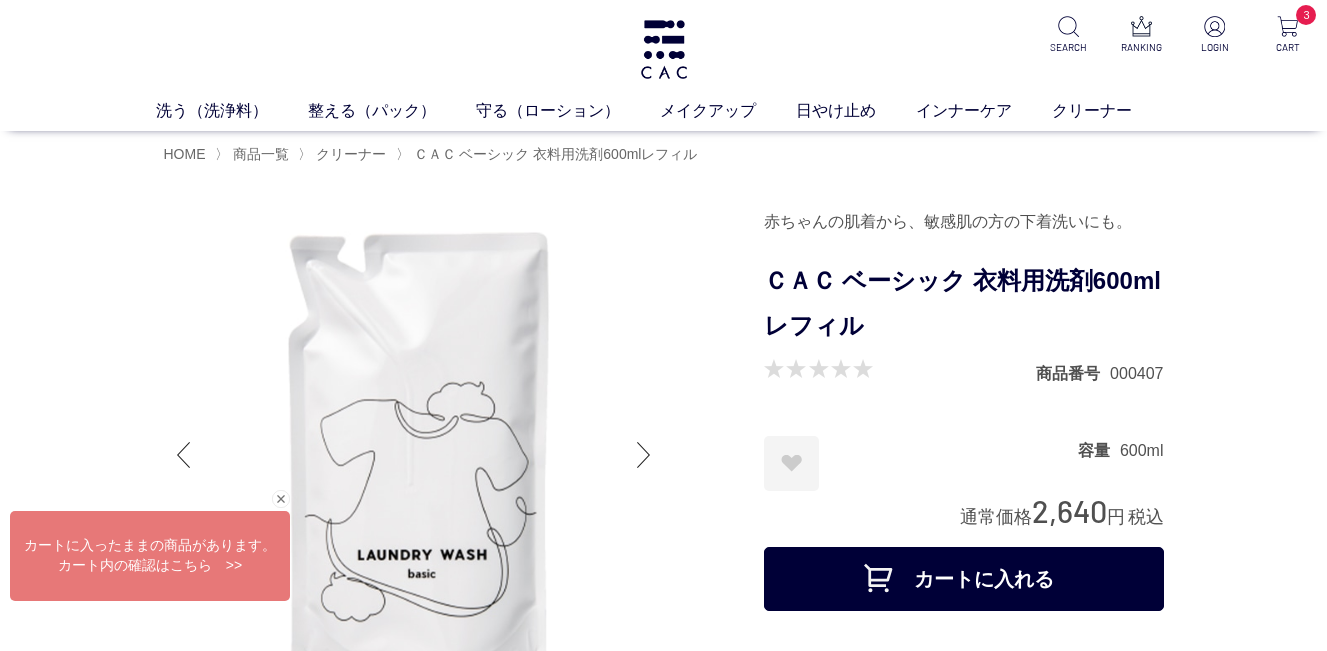 click on "カートに入れる" at bounding box center [964, 579] 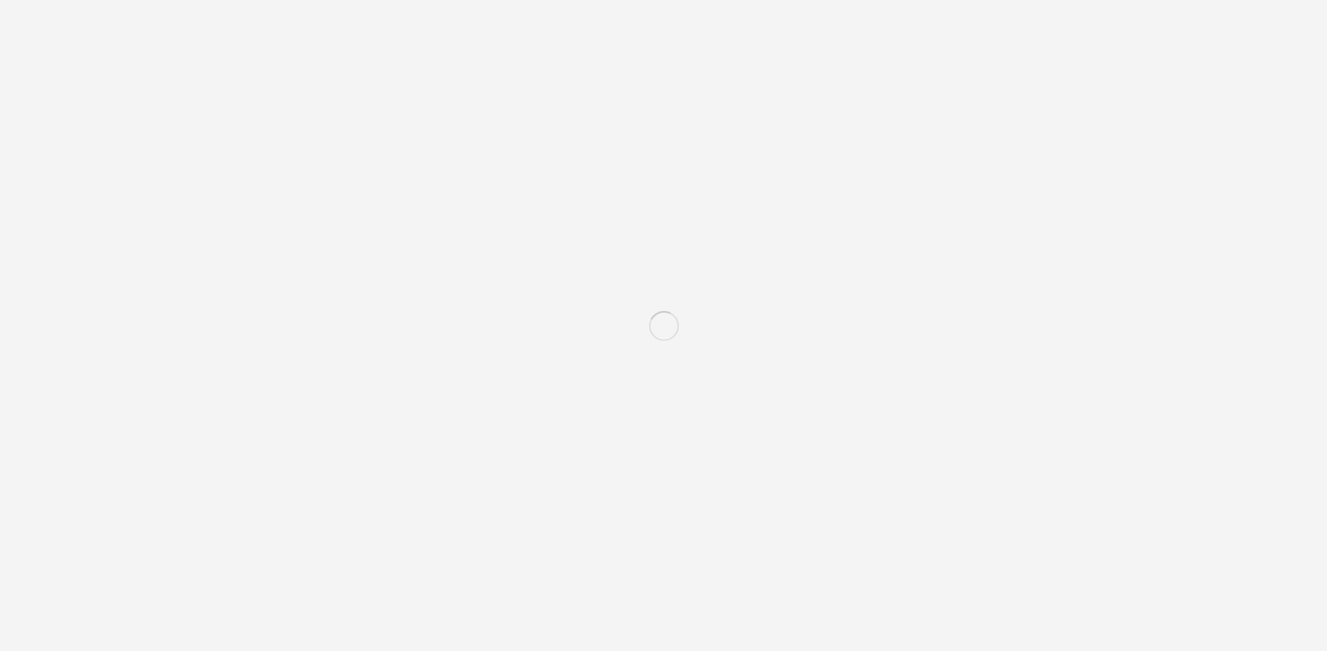 scroll, scrollTop: 0, scrollLeft: 0, axis: both 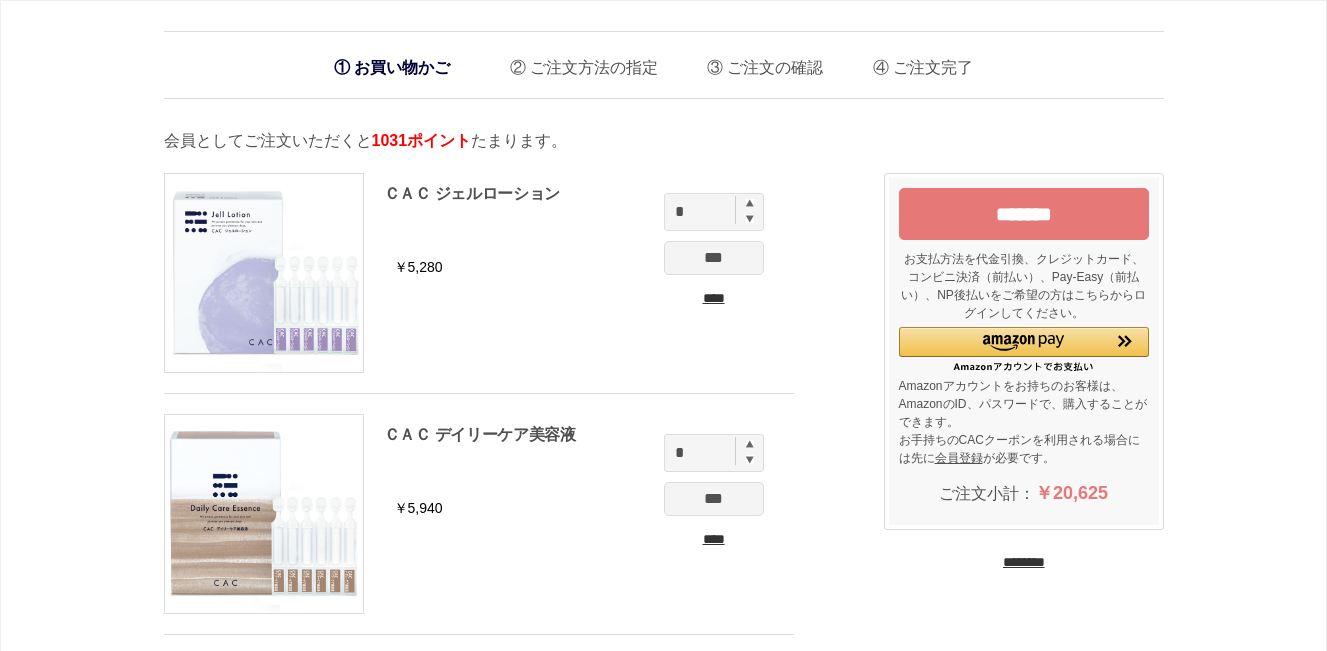 click on "********" at bounding box center (1024, 562) 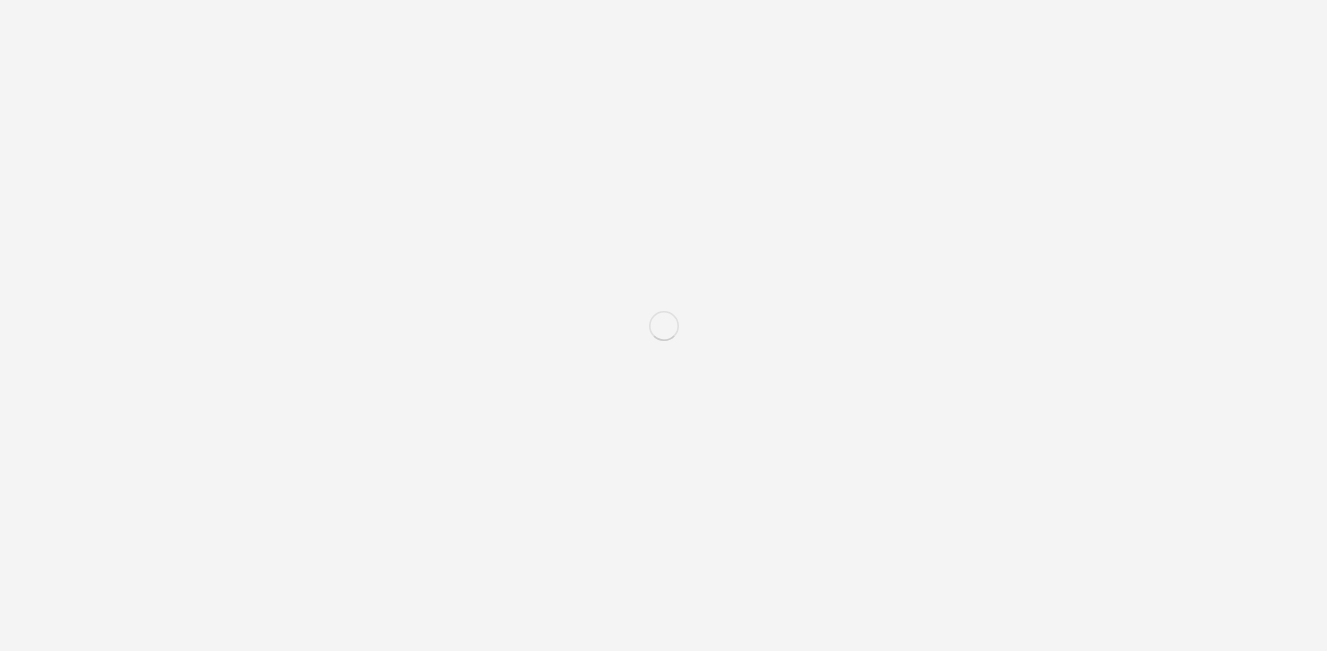 scroll, scrollTop: 0, scrollLeft: 0, axis: both 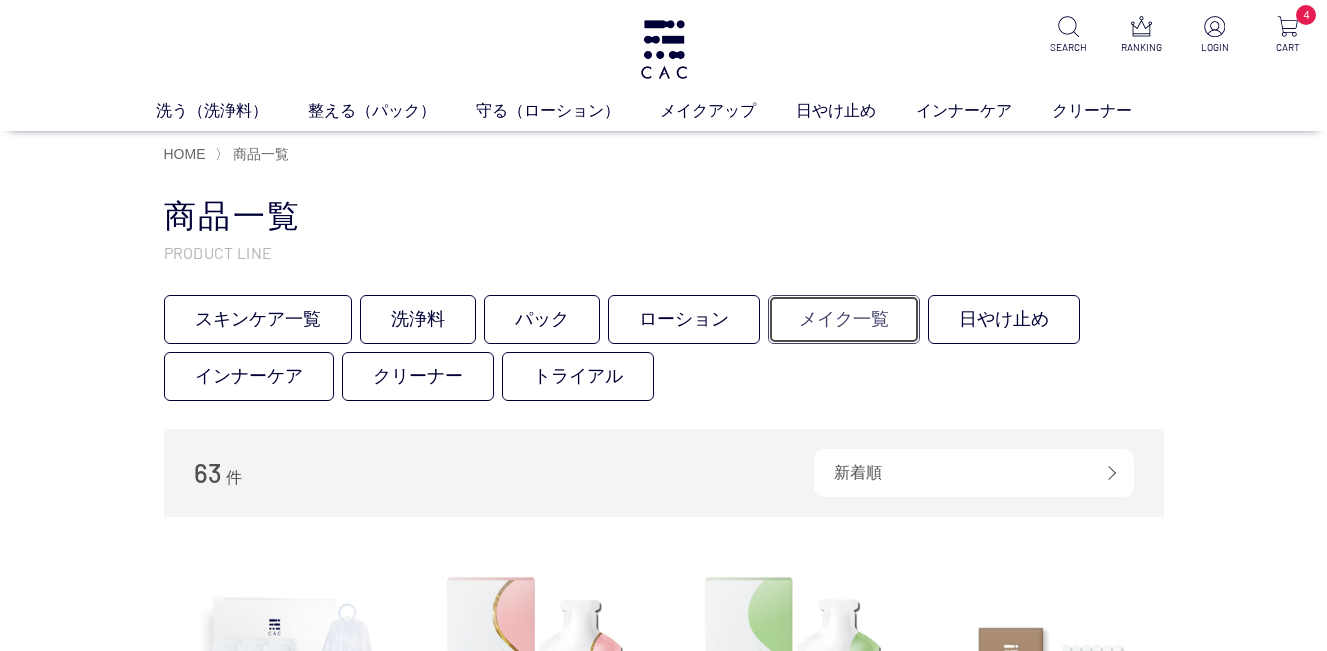 click on "メイク一覧" at bounding box center [844, 319] 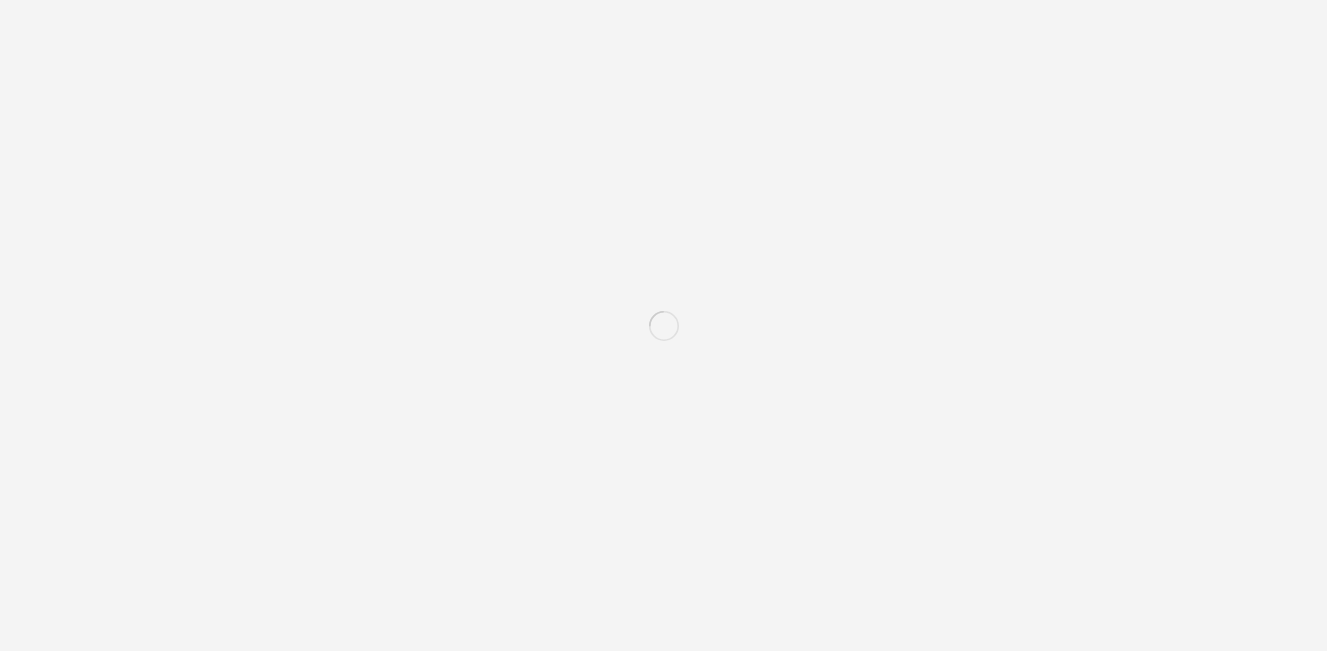 scroll, scrollTop: 0, scrollLeft: 0, axis: both 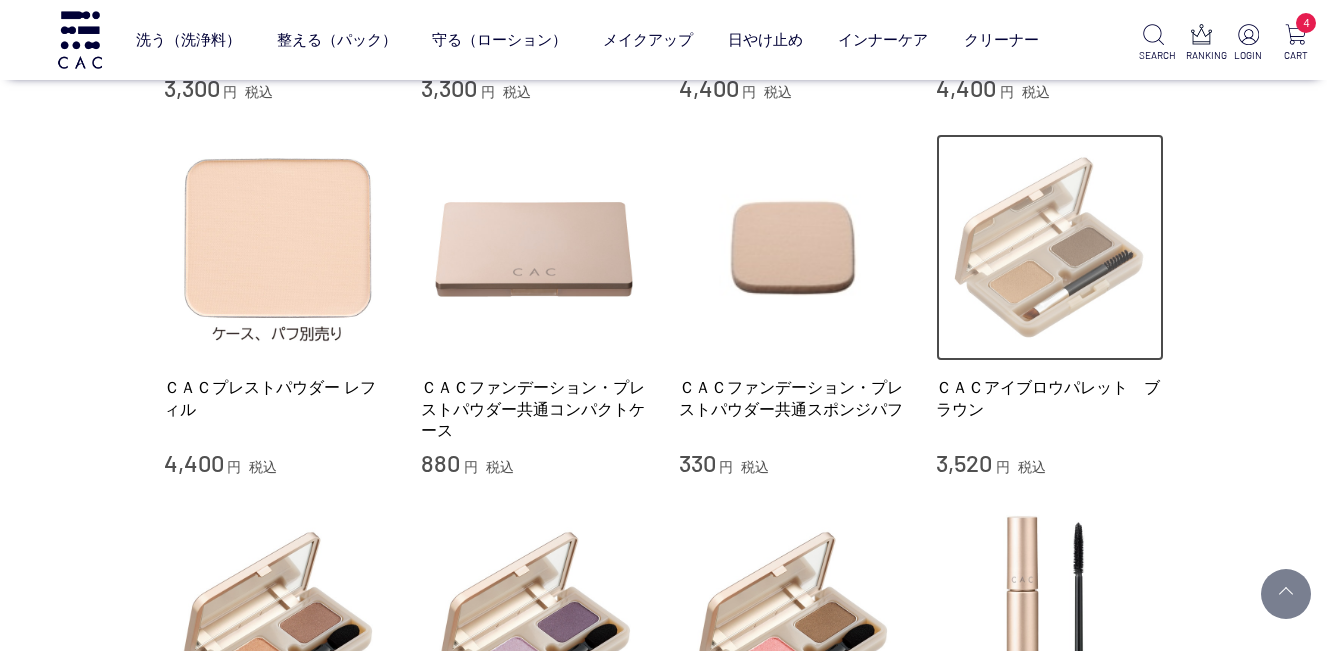click at bounding box center (1050, 248) 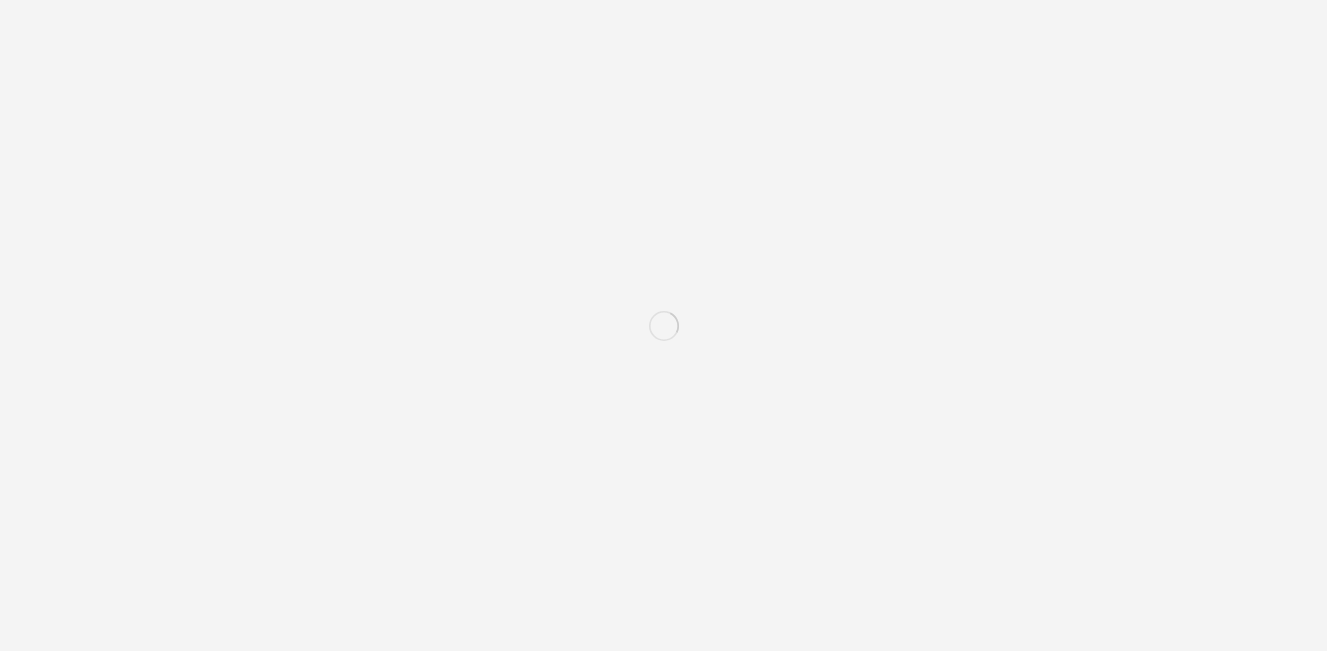 scroll, scrollTop: 0, scrollLeft: 0, axis: both 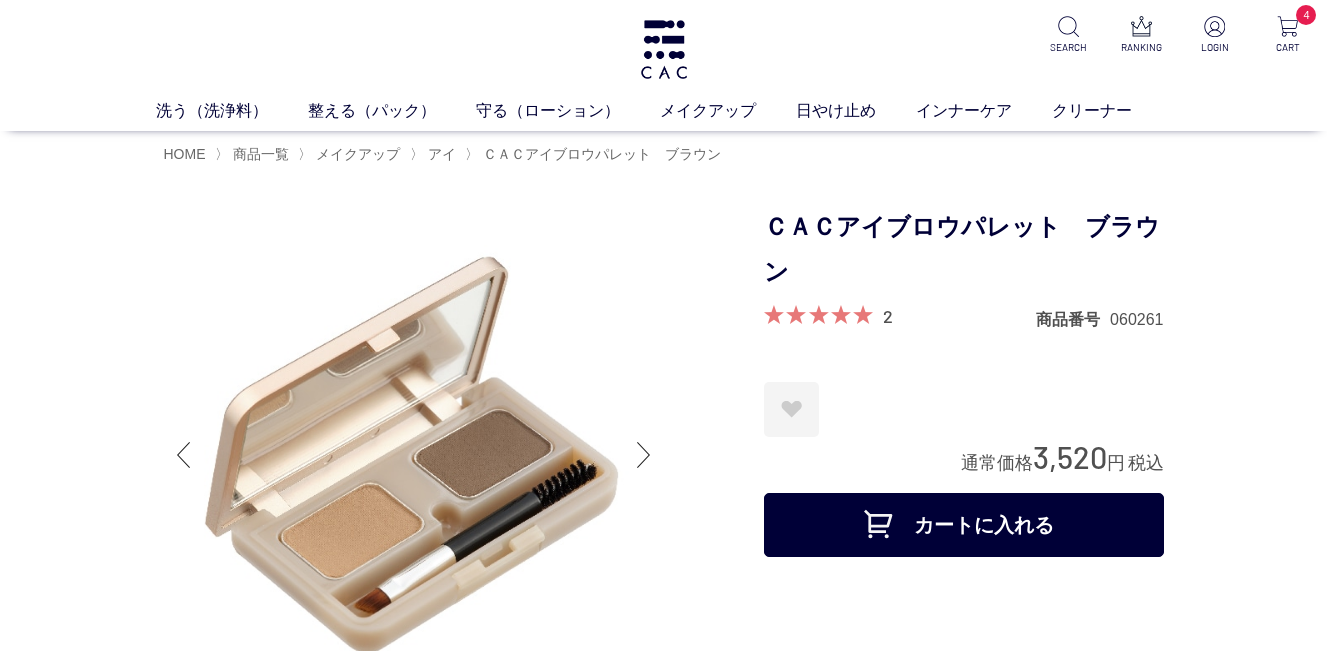 click on "カートに入れる" at bounding box center [964, 525] 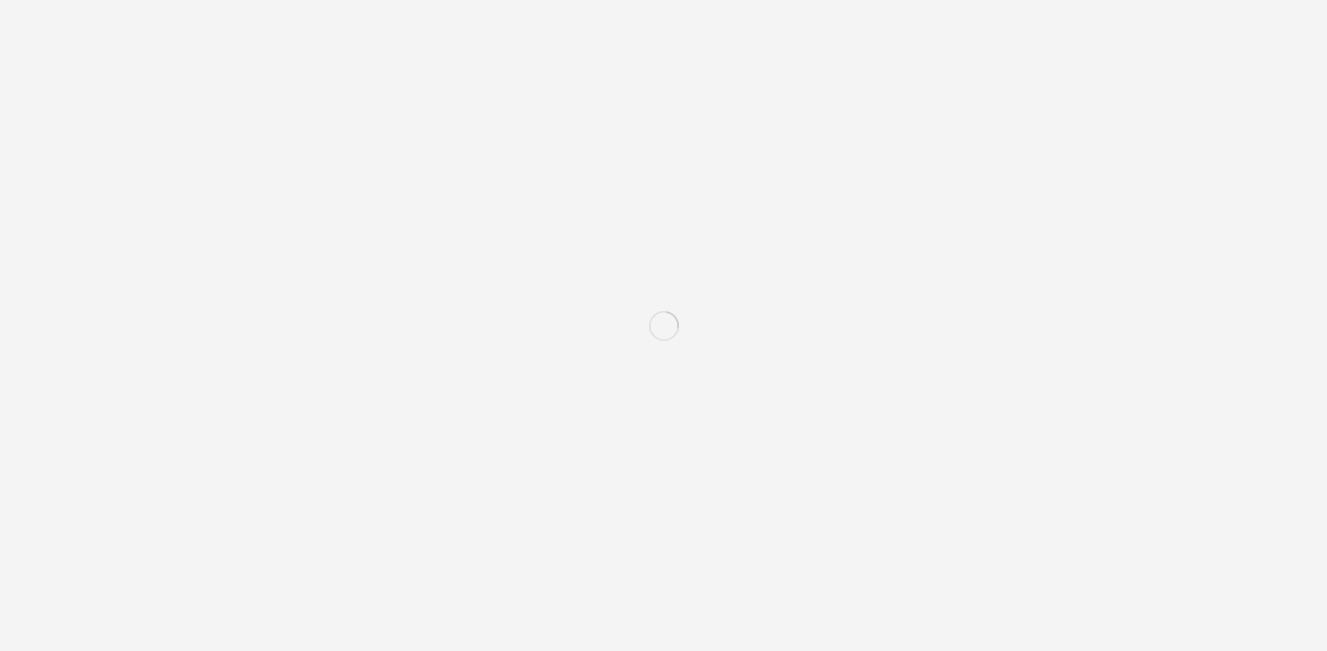 scroll, scrollTop: 0, scrollLeft: 0, axis: both 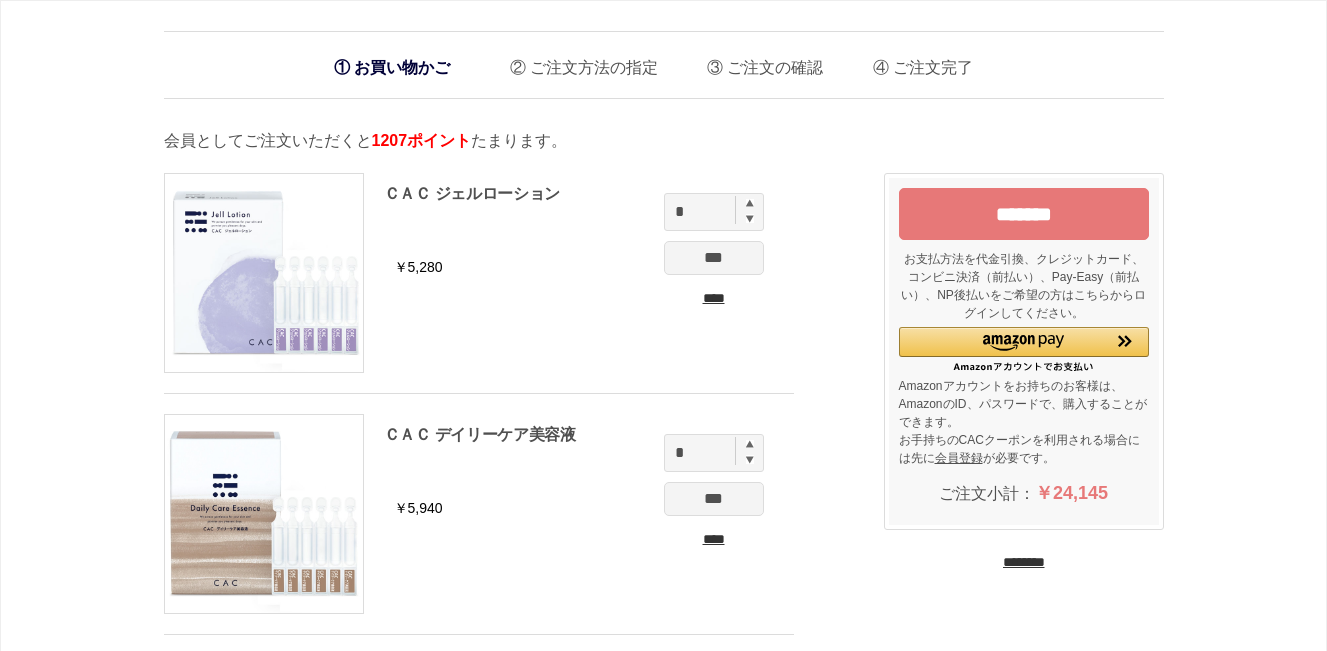 click on "********" at bounding box center [1024, 562] 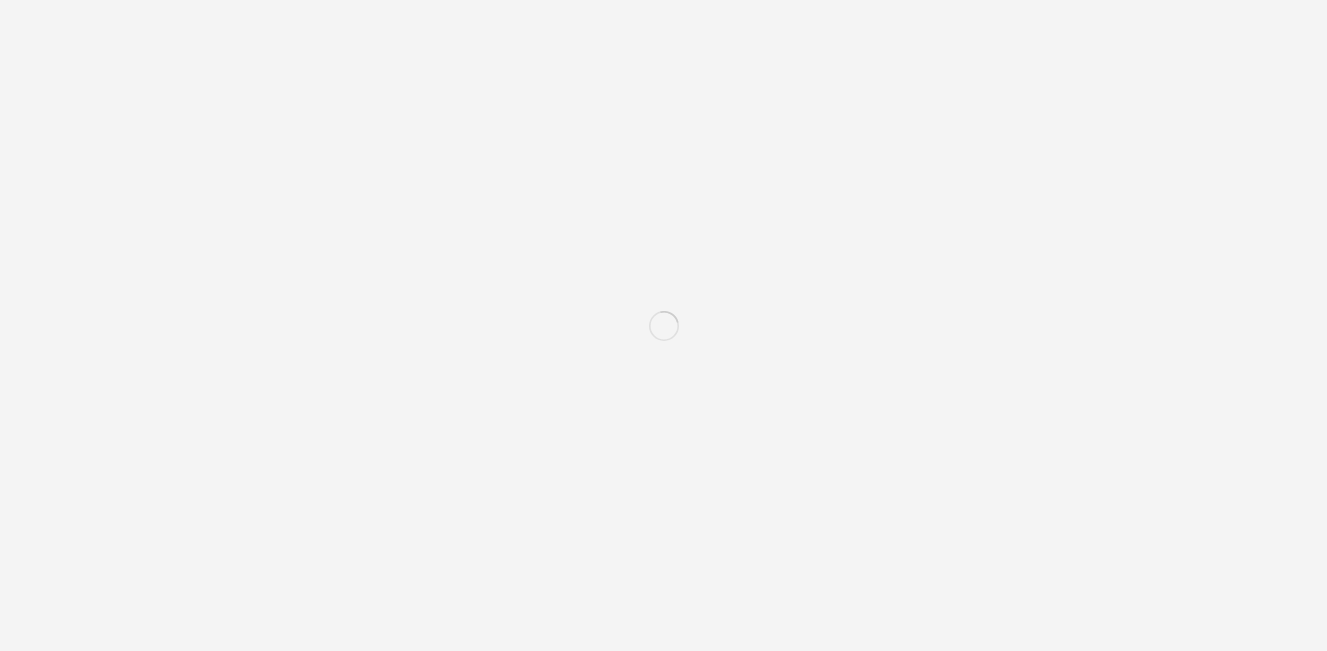 scroll, scrollTop: 0, scrollLeft: 0, axis: both 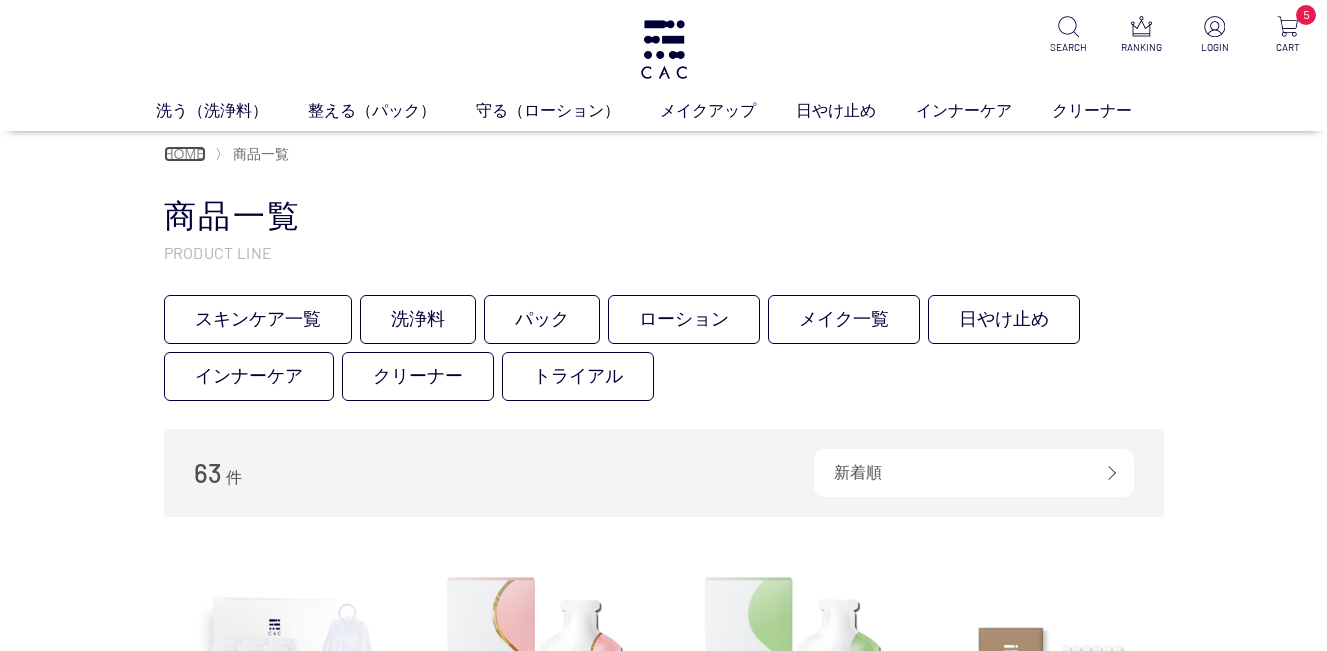 click on "HOME" at bounding box center (185, 154) 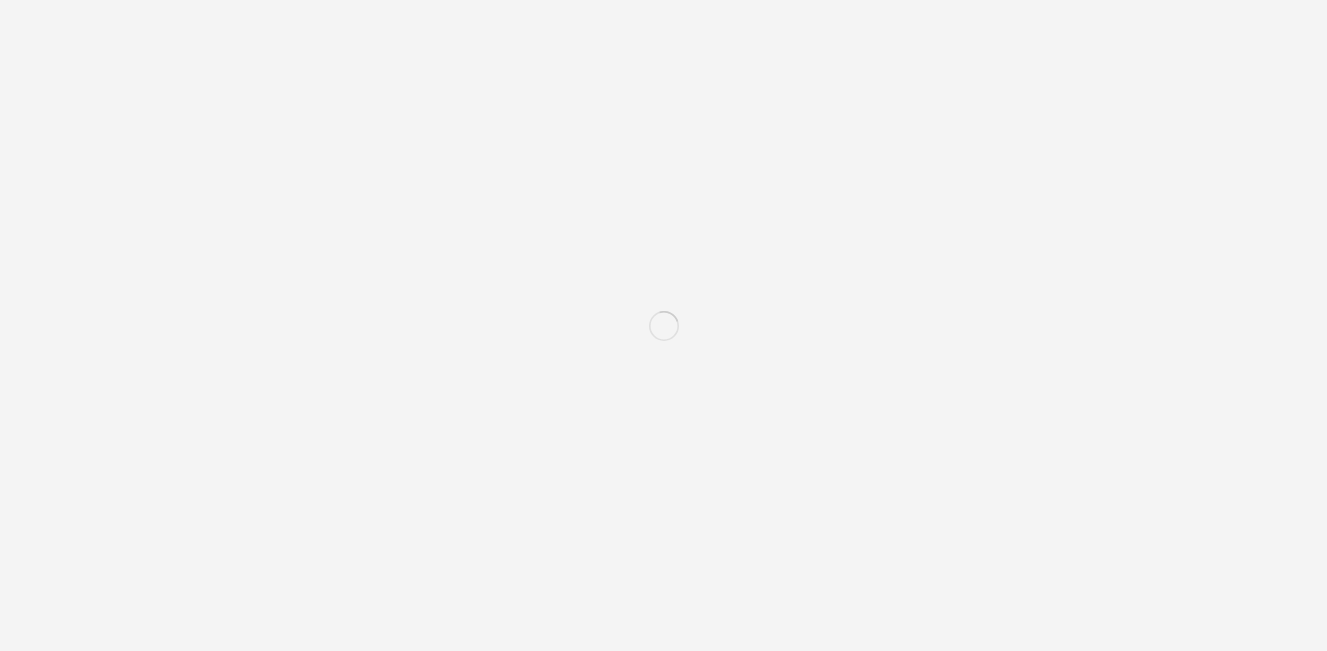 scroll, scrollTop: 0, scrollLeft: 0, axis: both 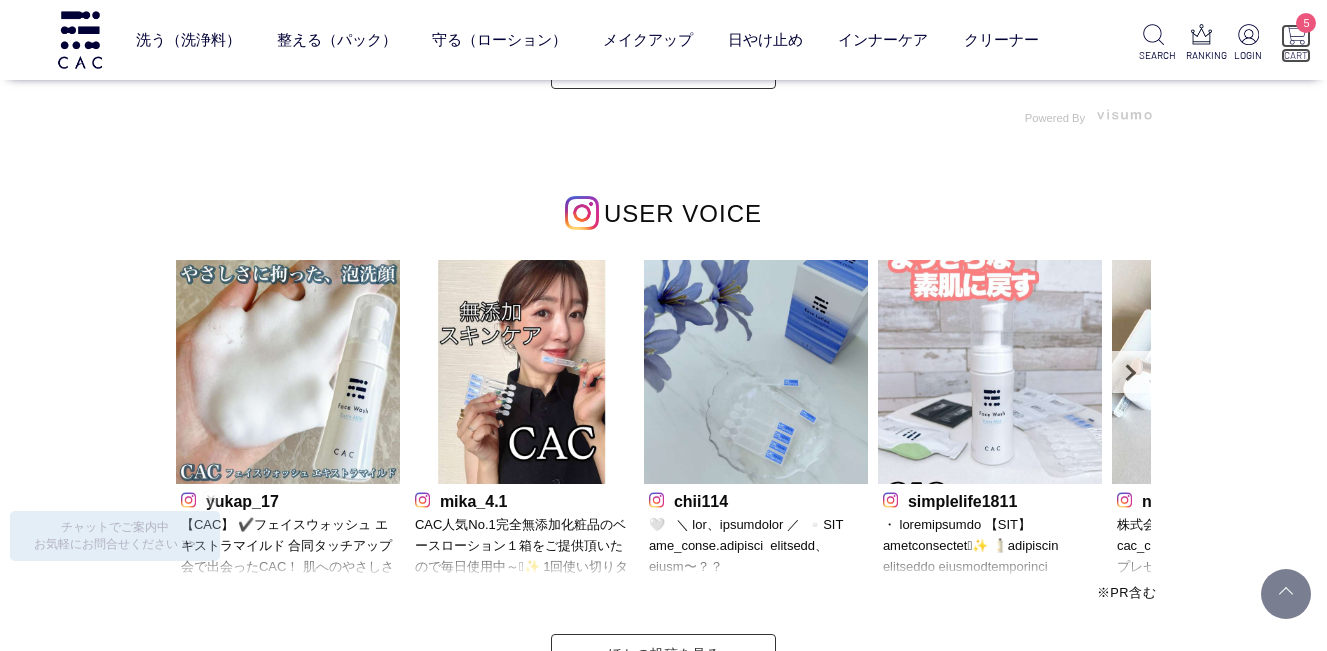 click on "CART" at bounding box center [1296, 55] 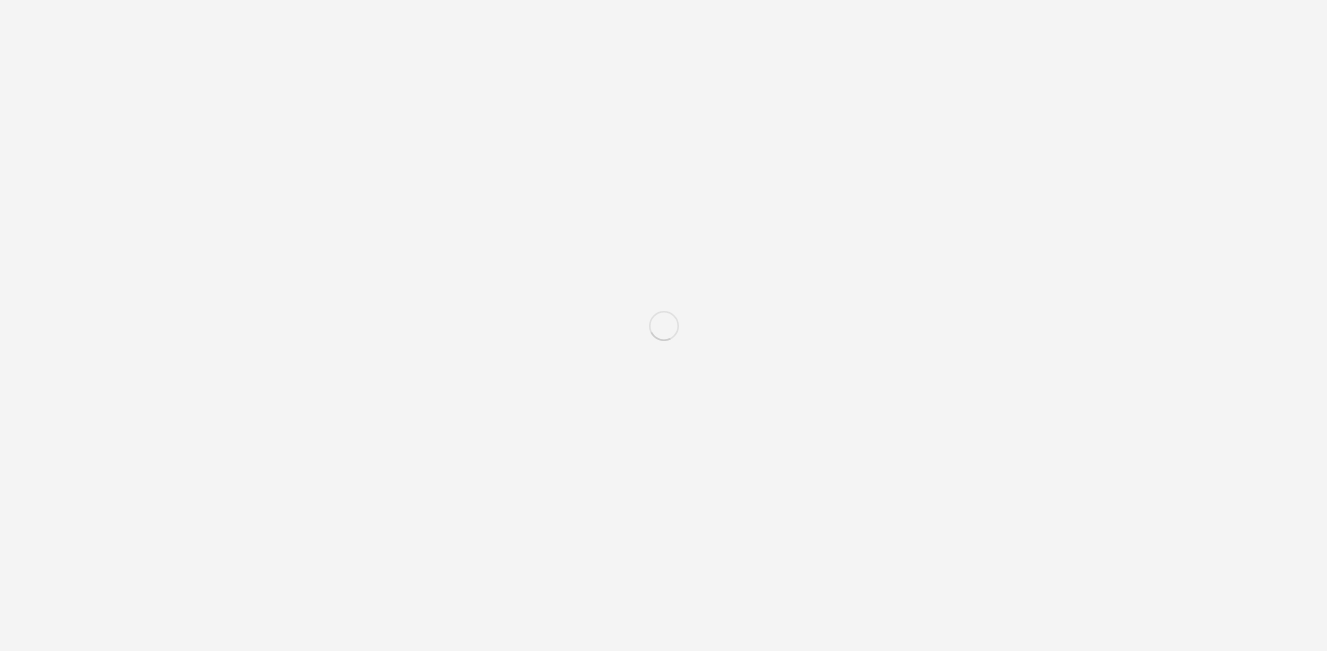 scroll, scrollTop: 0, scrollLeft: 0, axis: both 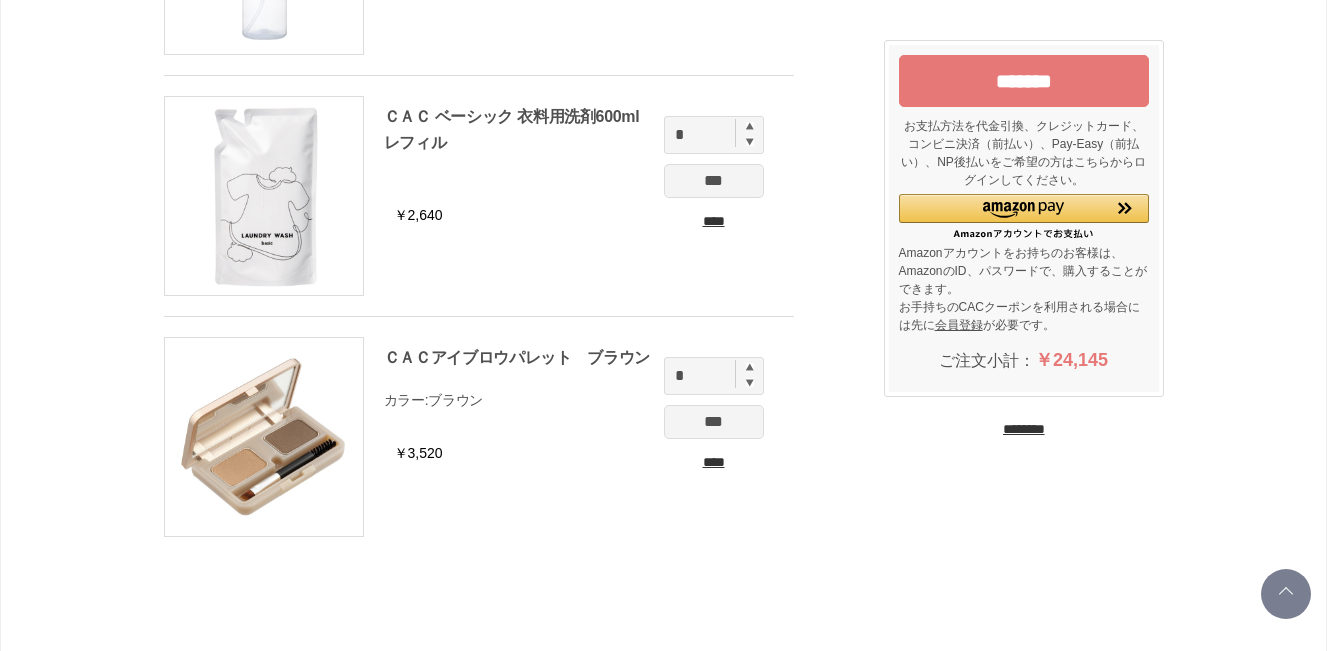 click on "********" at bounding box center (1024, 429) 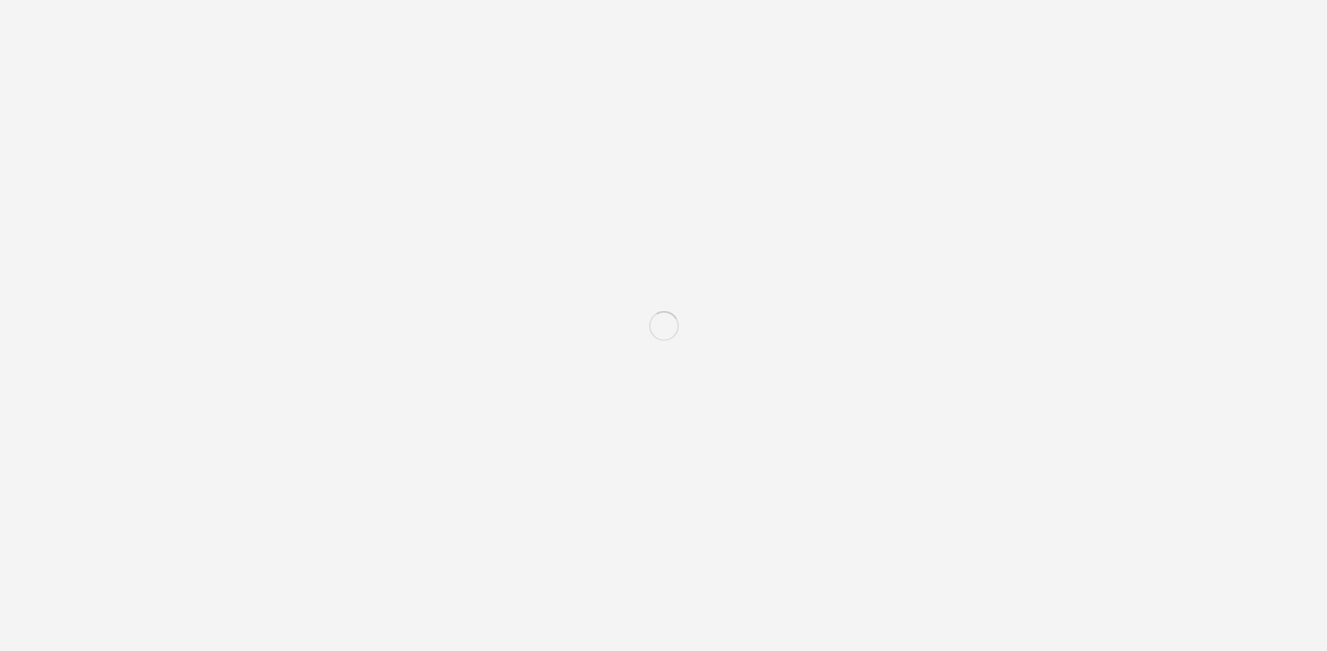 scroll, scrollTop: 0, scrollLeft: 0, axis: both 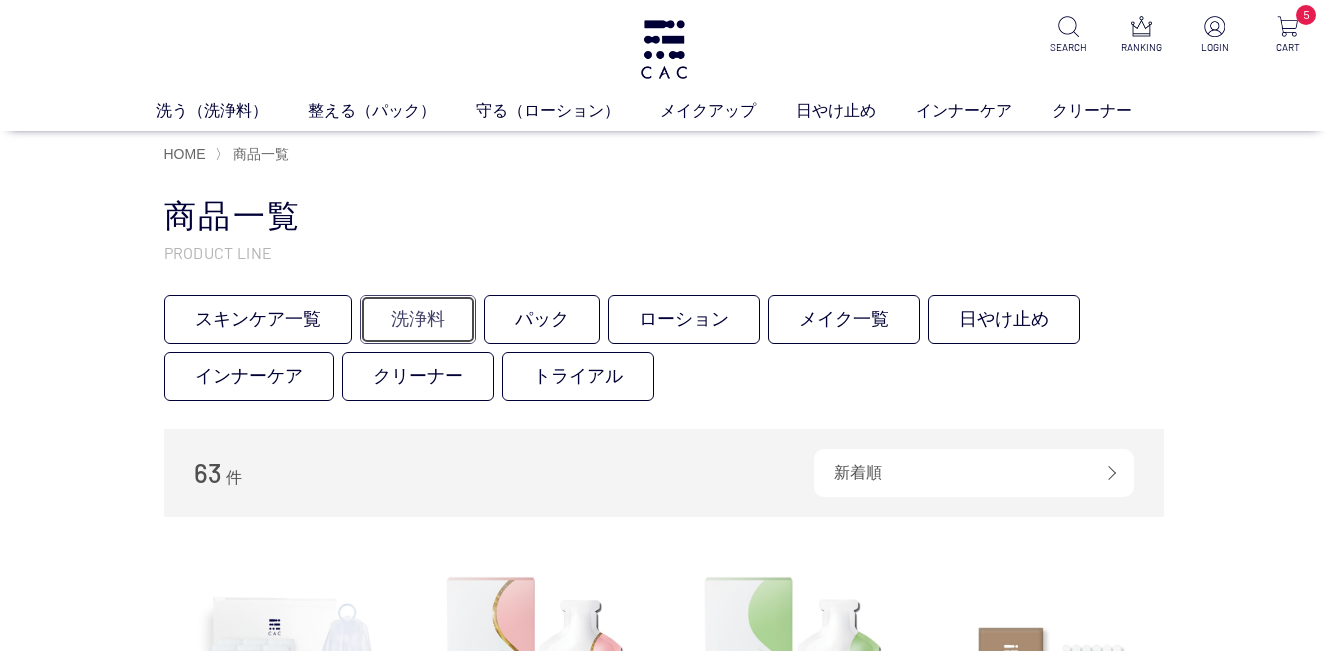 click on "洗浄料" at bounding box center (418, 319) 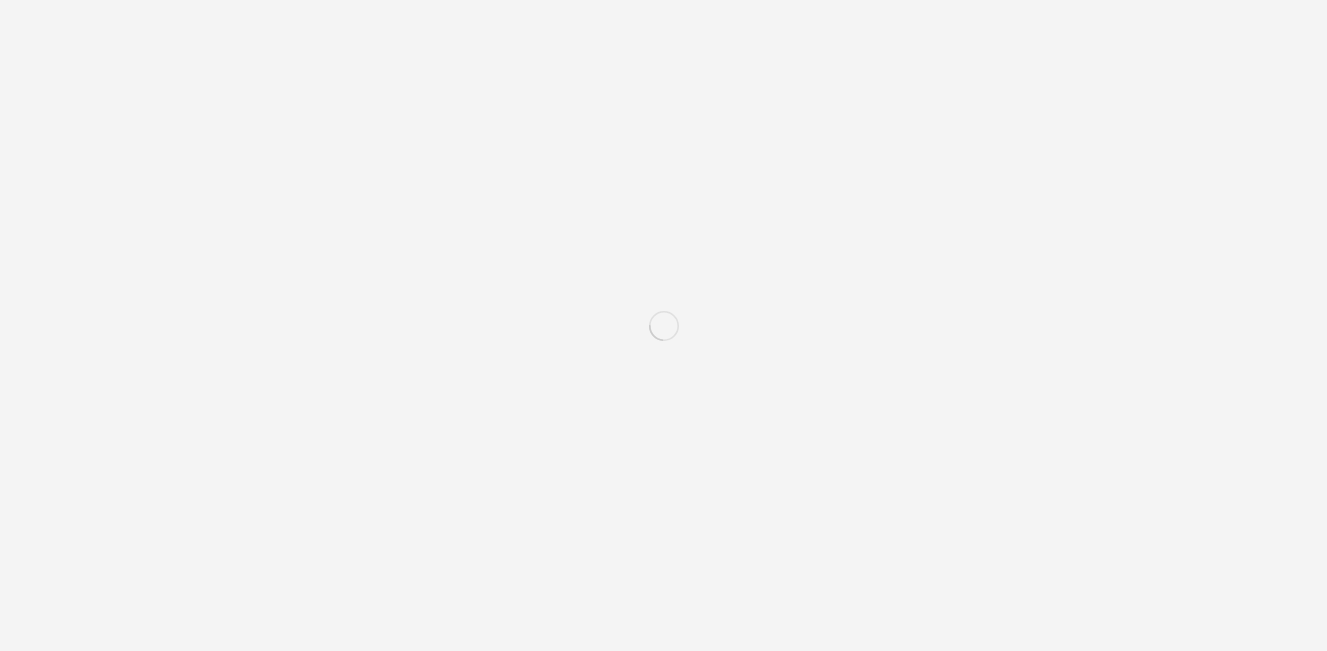scroll, scrollTop: 0, scrollLeft: 0, axis: both 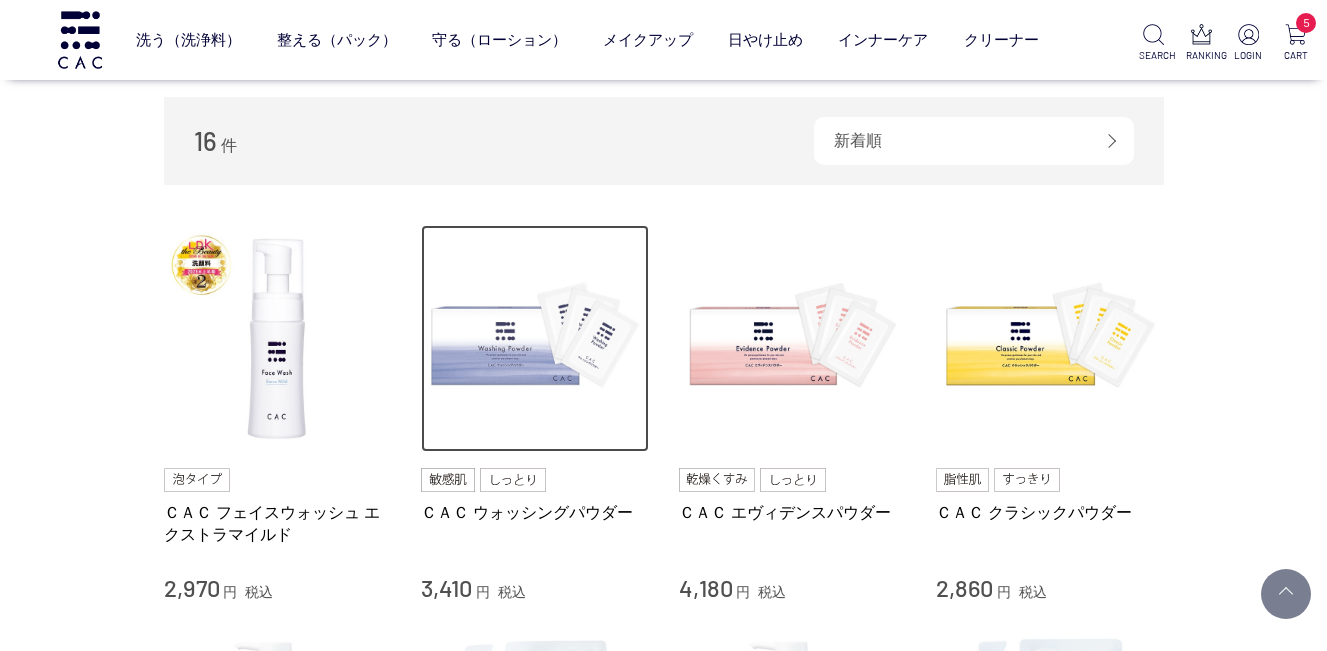 click at bounding box center [535, 339] 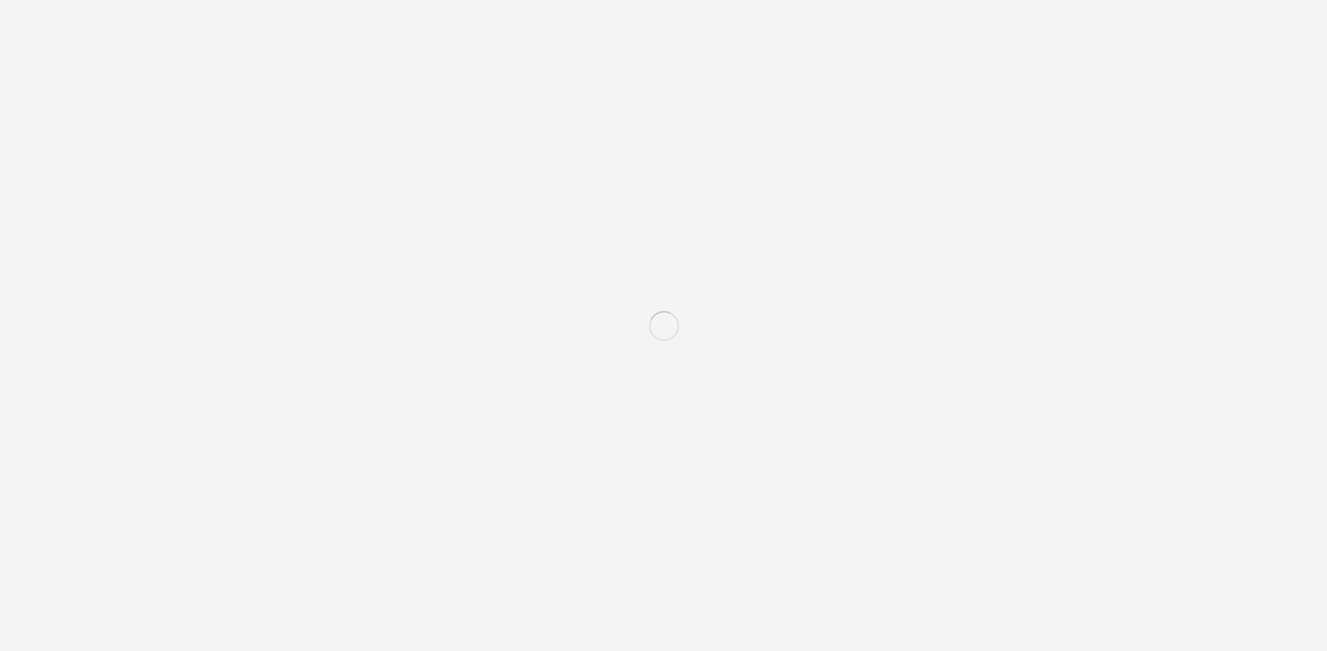 scroll, scrollTop: 0, scrollLeft: 0, axis: both 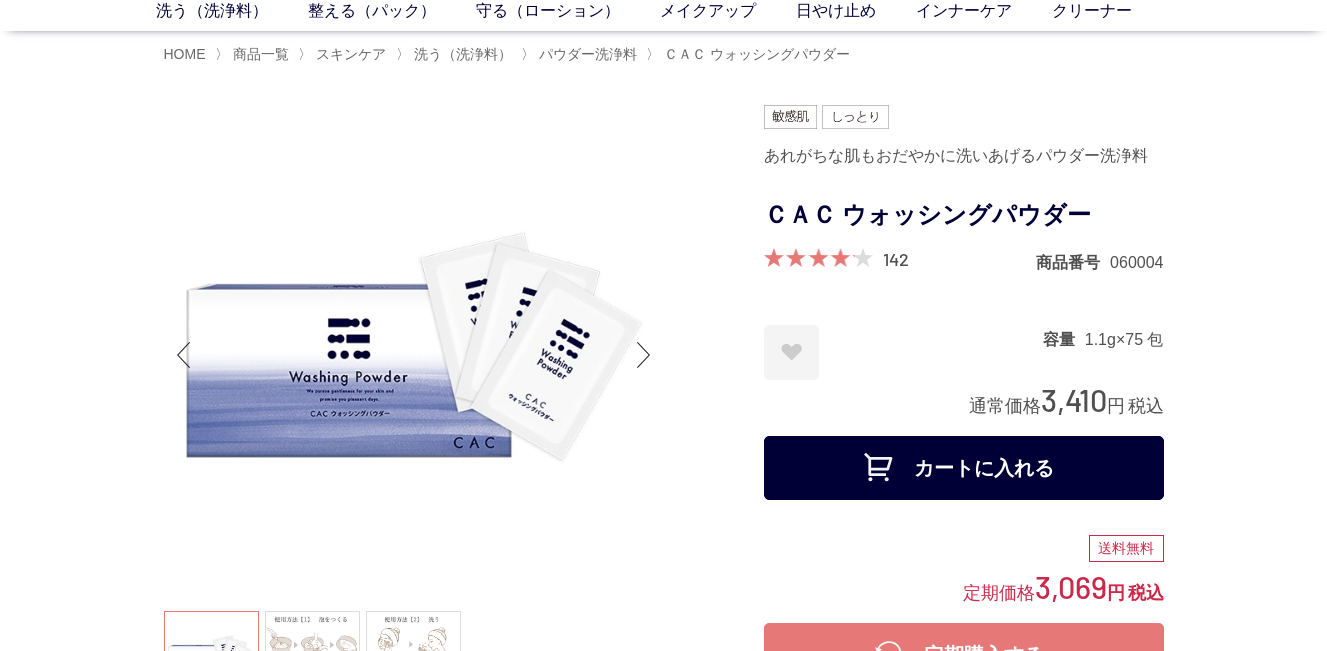 click on "カートに入れる" at bounding box center [964, 468] 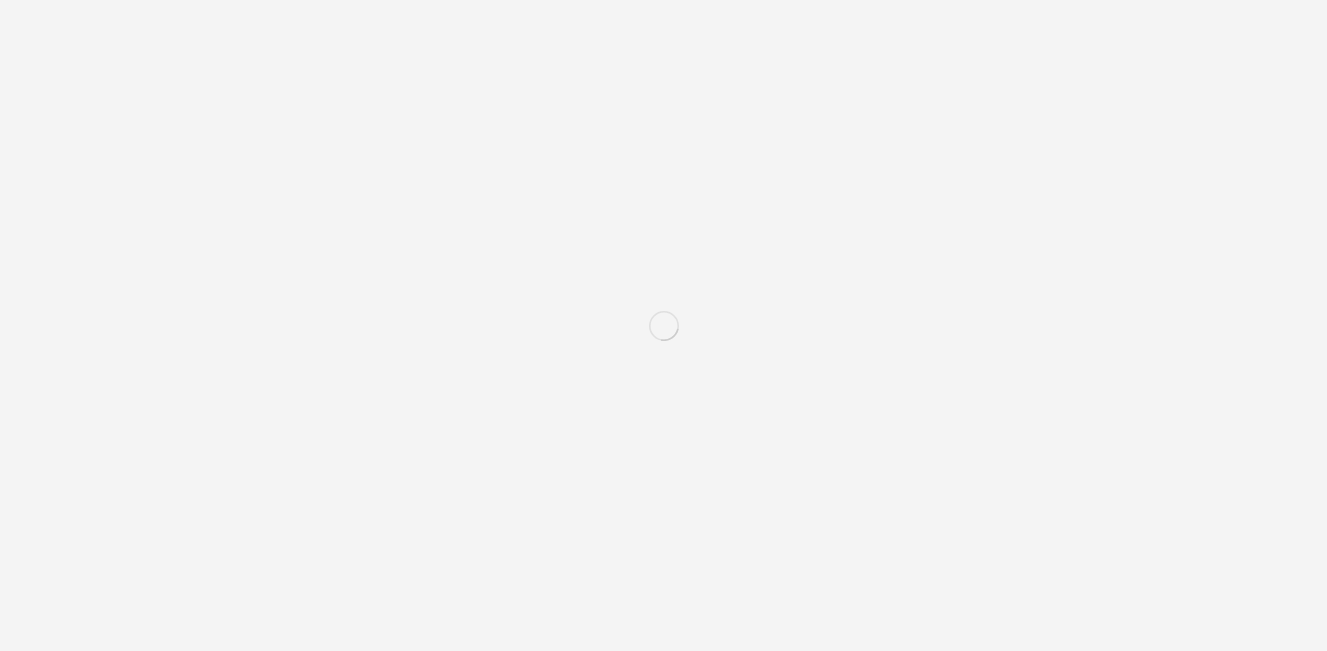 scroll, scrollTop: 0, scrollLeft: 0, axis: both 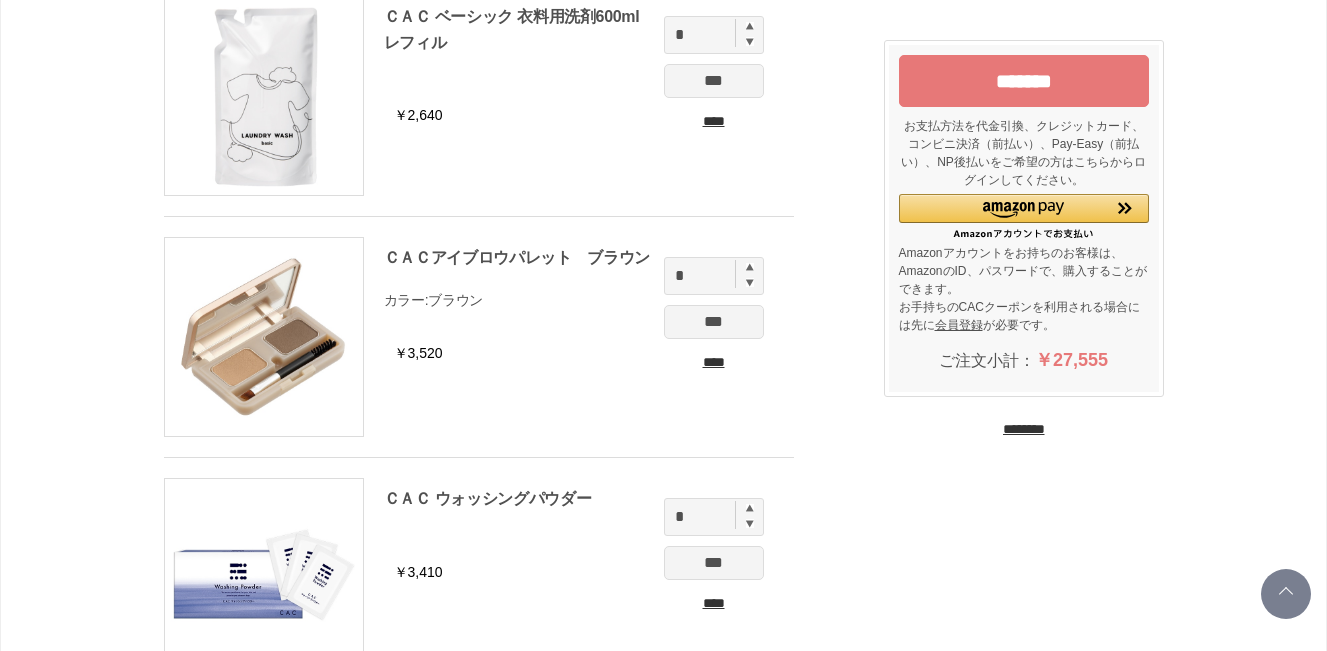 click on "*******" at bounding box center [1024, 81] 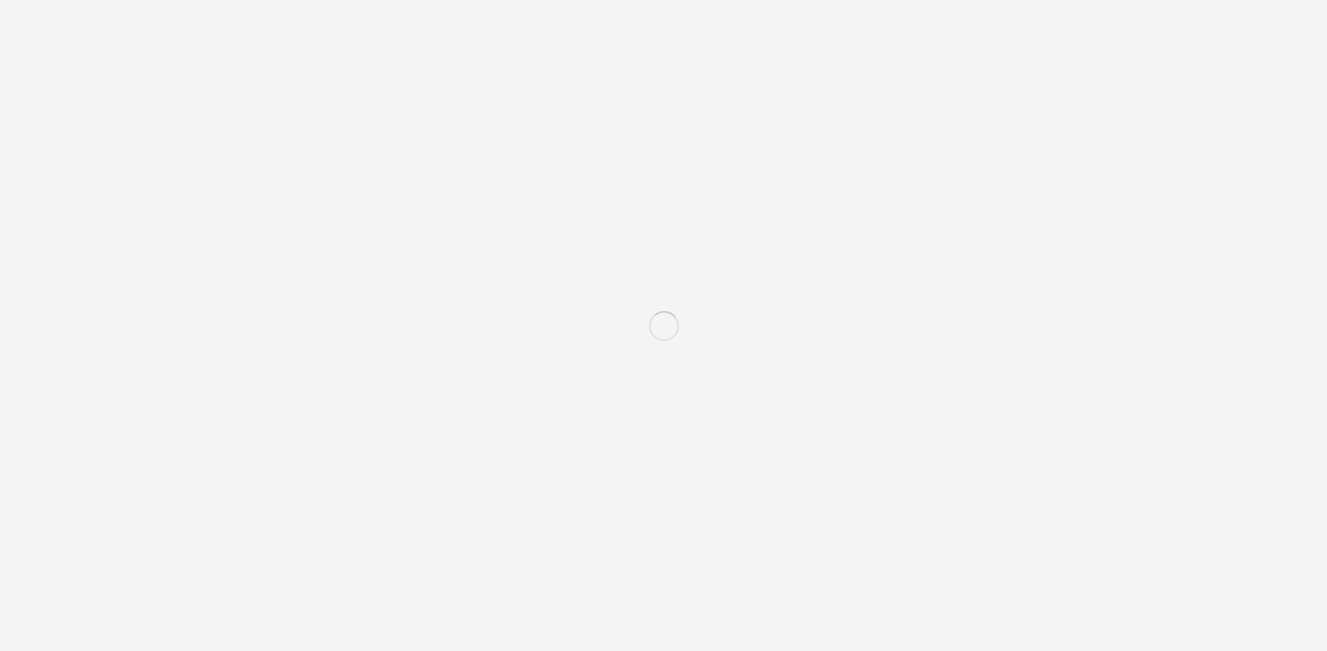 scroll, scrollTop: 0, scrollLeft: 0, axis: both 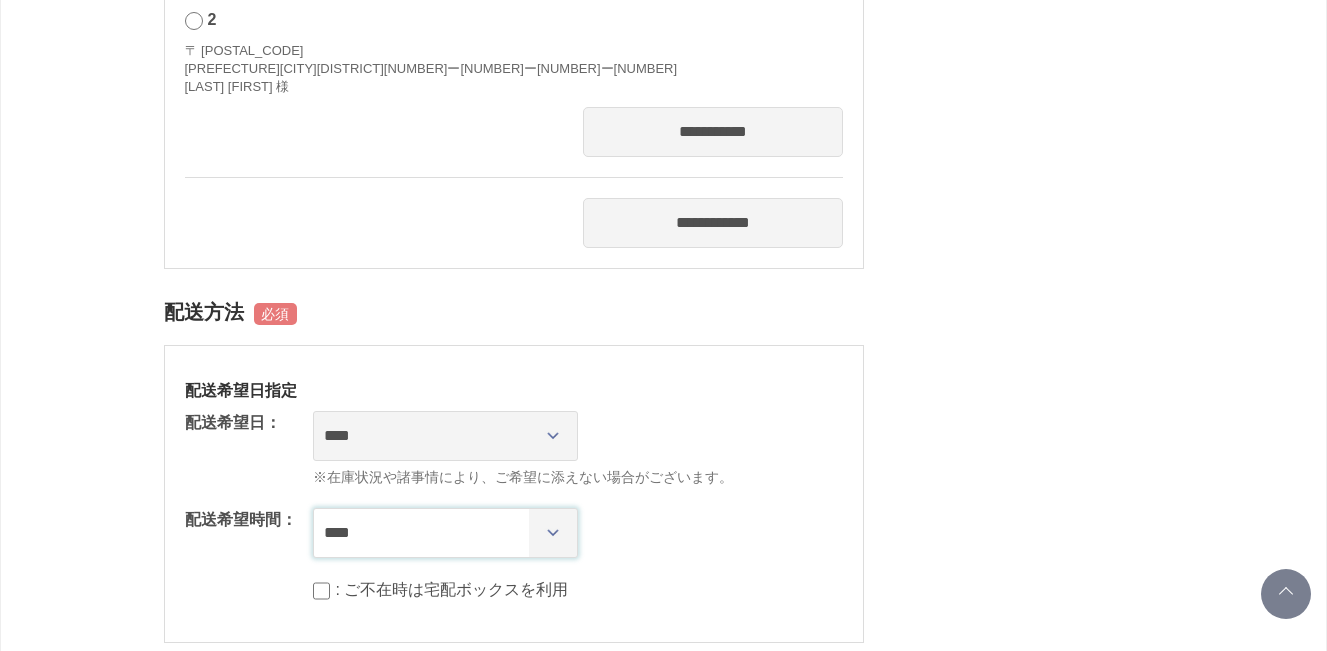click on "**** *** ****** ****** ****** ******" at bounding box center (445, 533) 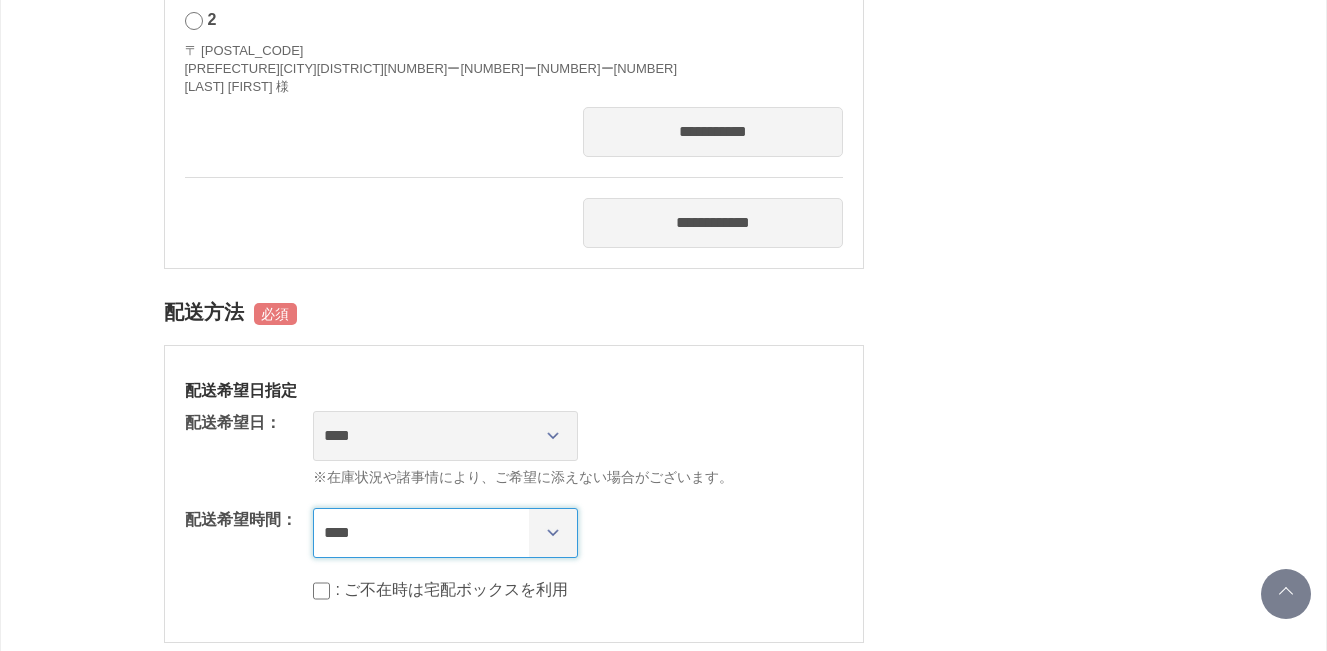 select on "**" 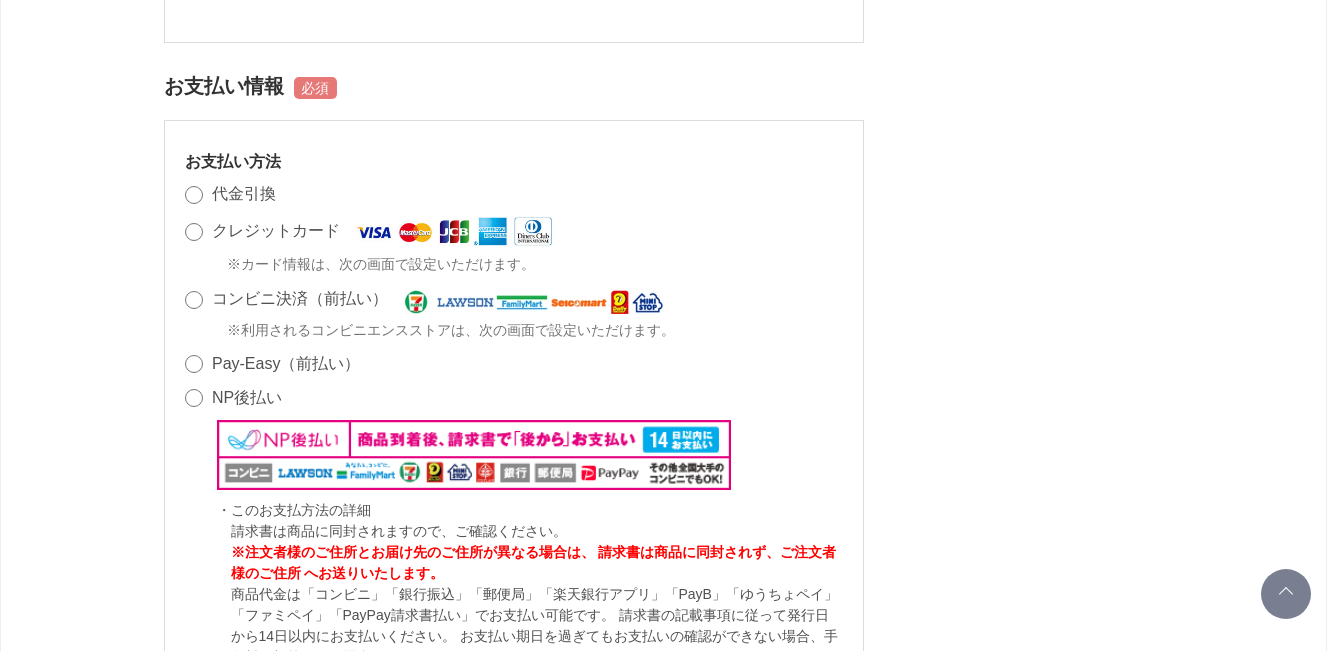 scroll, scrollTop: 2600, scrollLeft: 0, axis: vertical 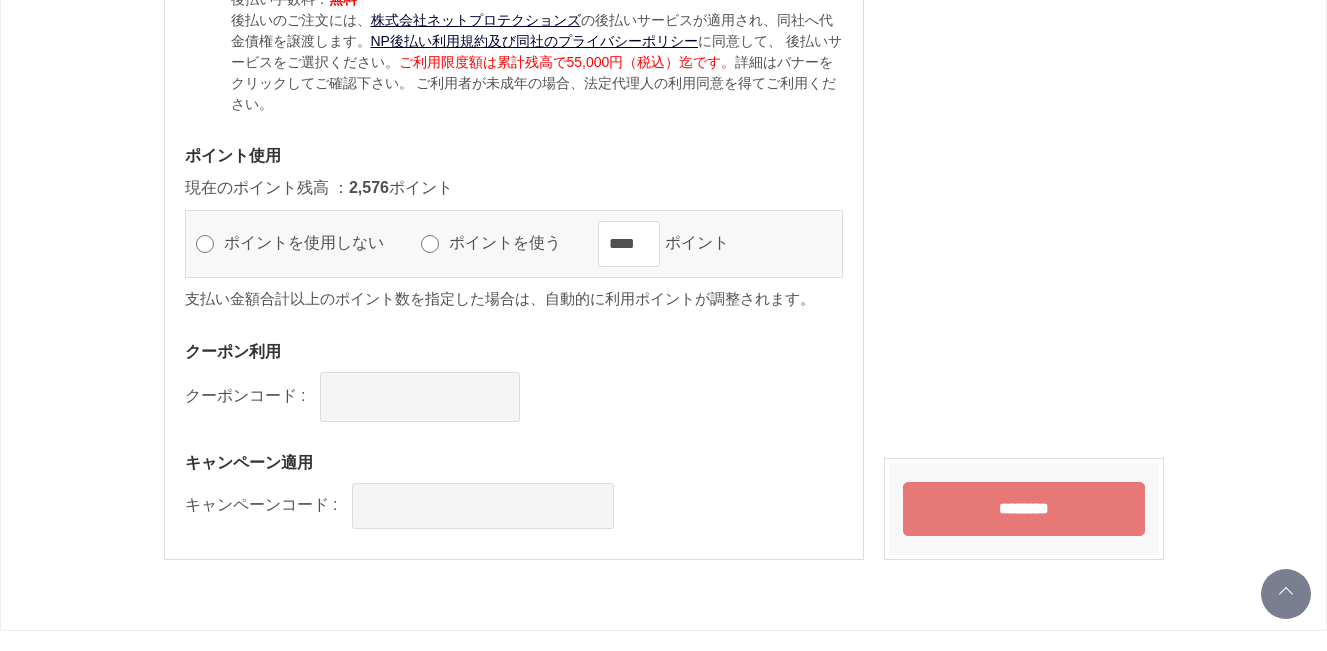 click on "********" at bounding box center [1024, 509] 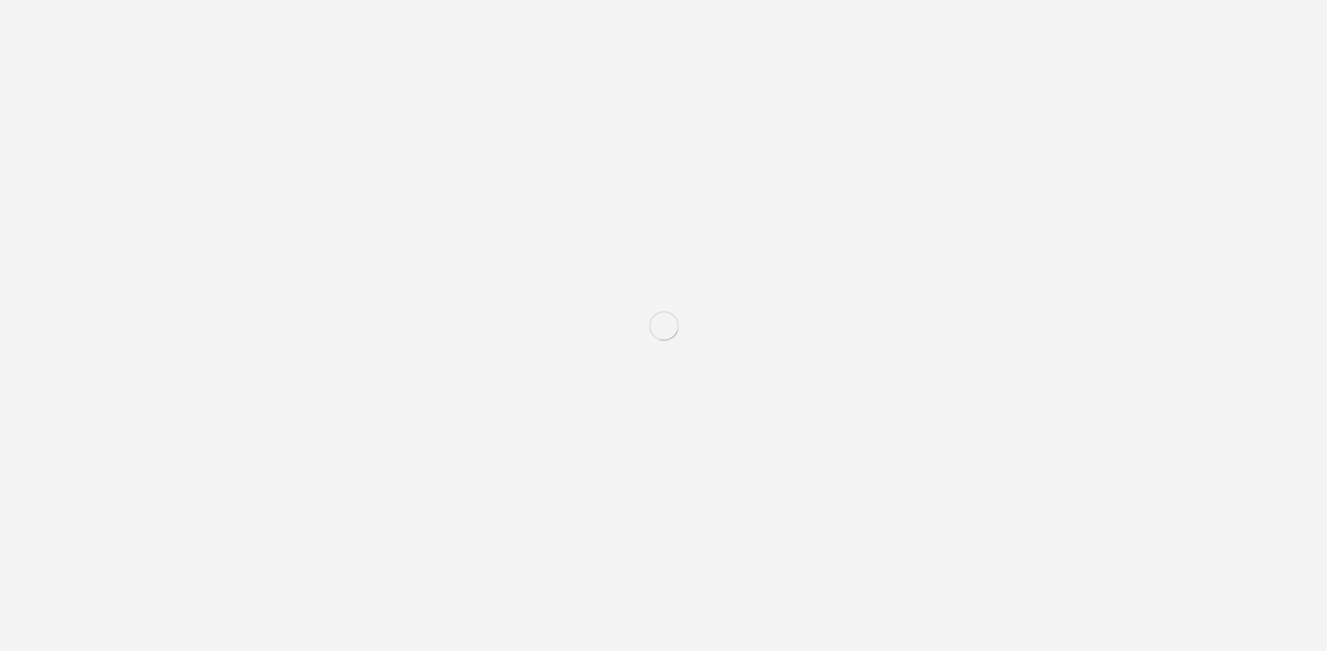 scroll, scrollTop: 0, scrollLeft: 0, axis: both 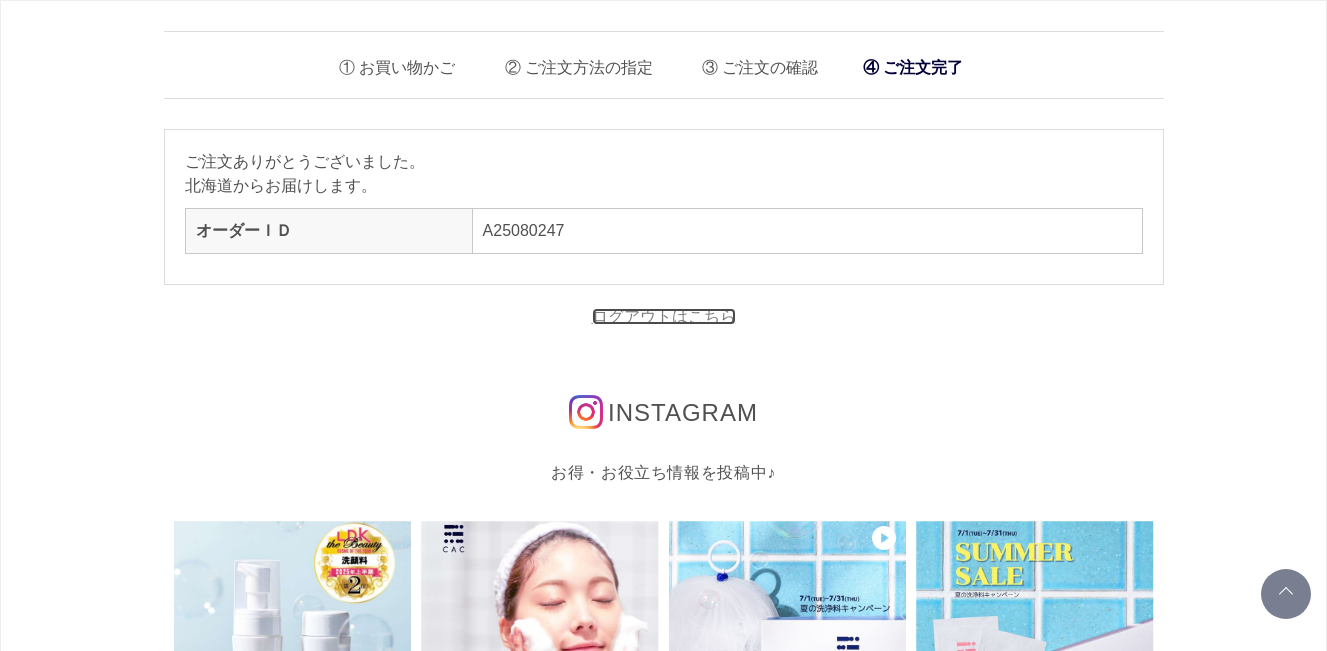 click on "ログアウトはこちら" at bounding box center [664, 316] 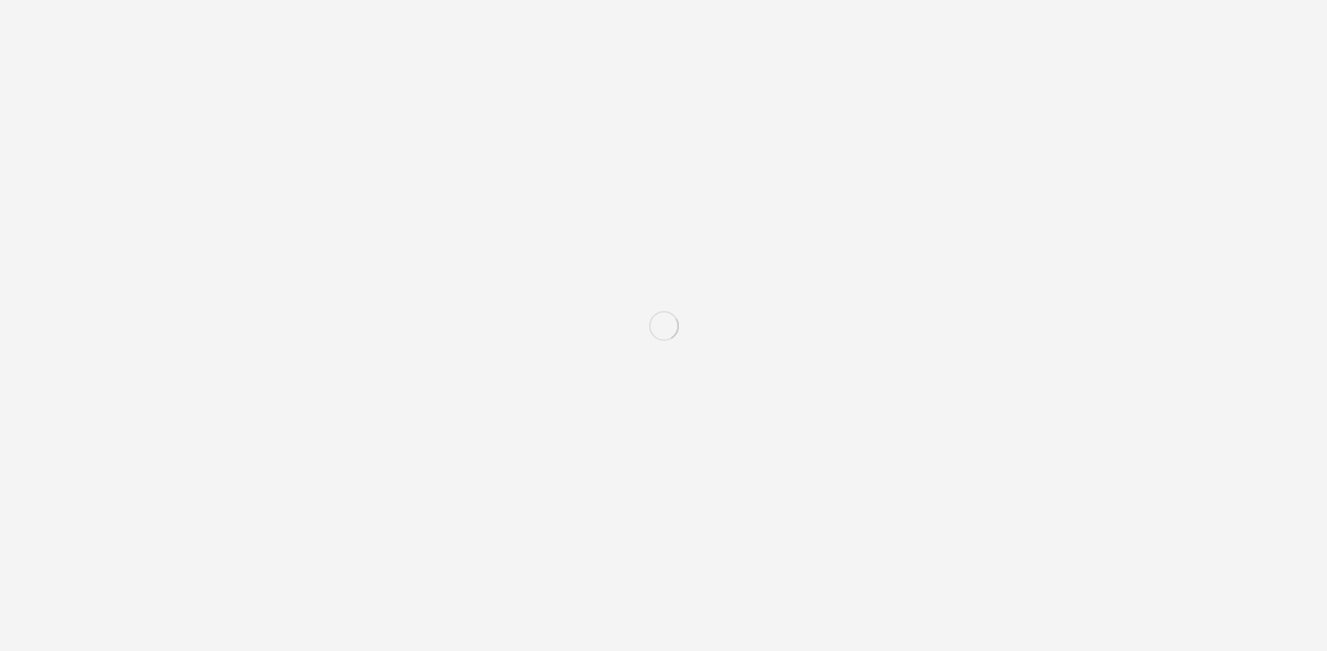 scroll, scrollTop: 0, scrollLeft: 0, axis: both 